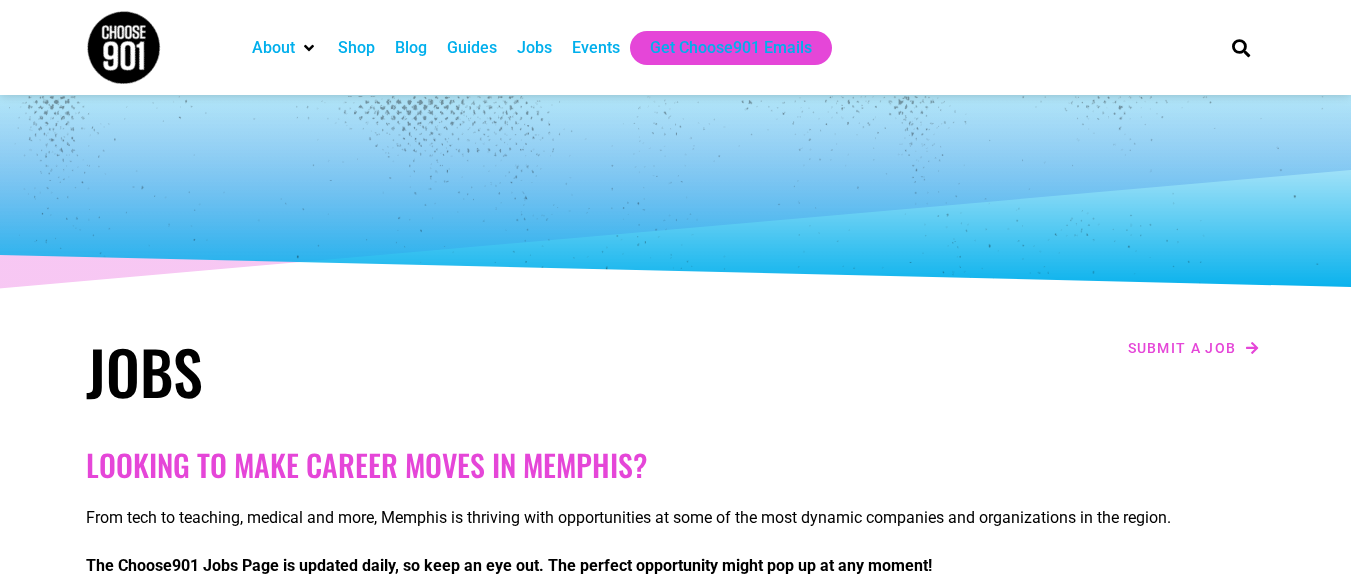 scroll, scrollTop: 0, scrollLeft: 0, axis: both 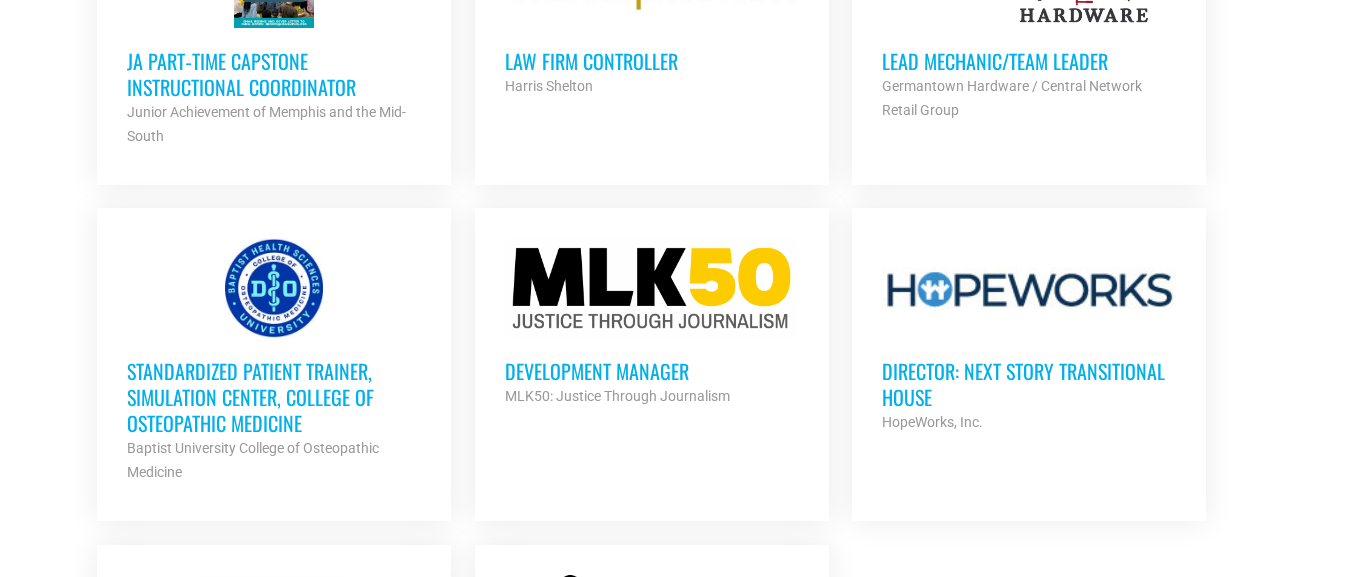 click on "Standardized Patient Trainer, Simulation Center, College of Osteopathic Medicine" at bounding box center (274, 397) 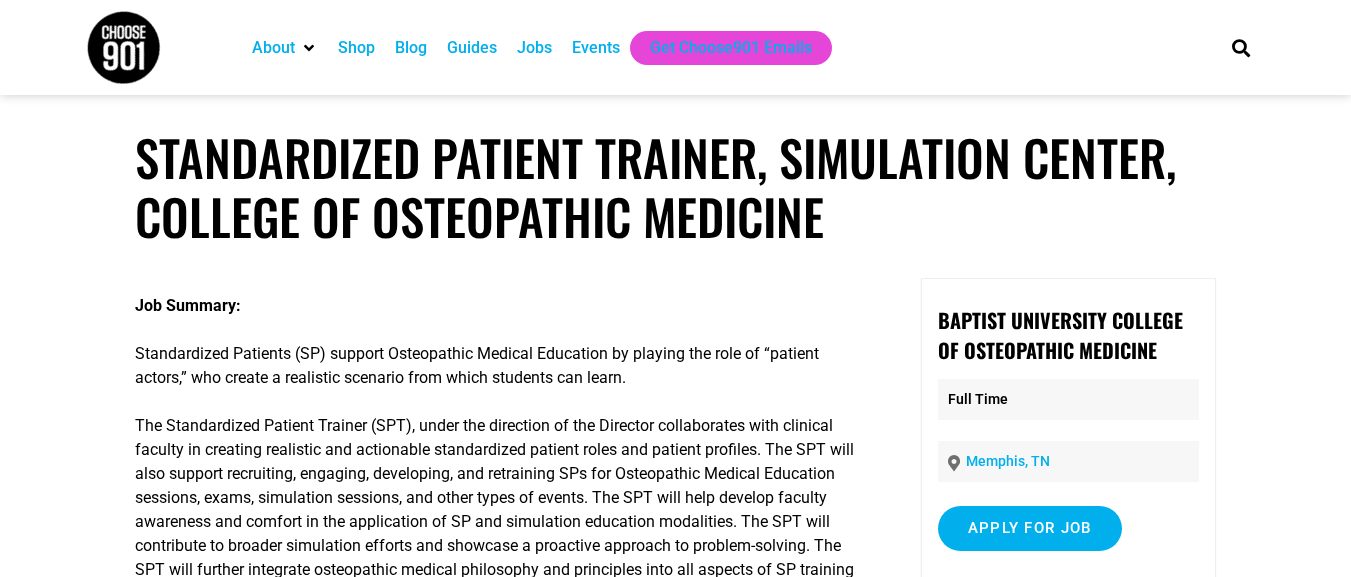 scroll, scrollTop: 0, scrollLeft: 0, axis: both 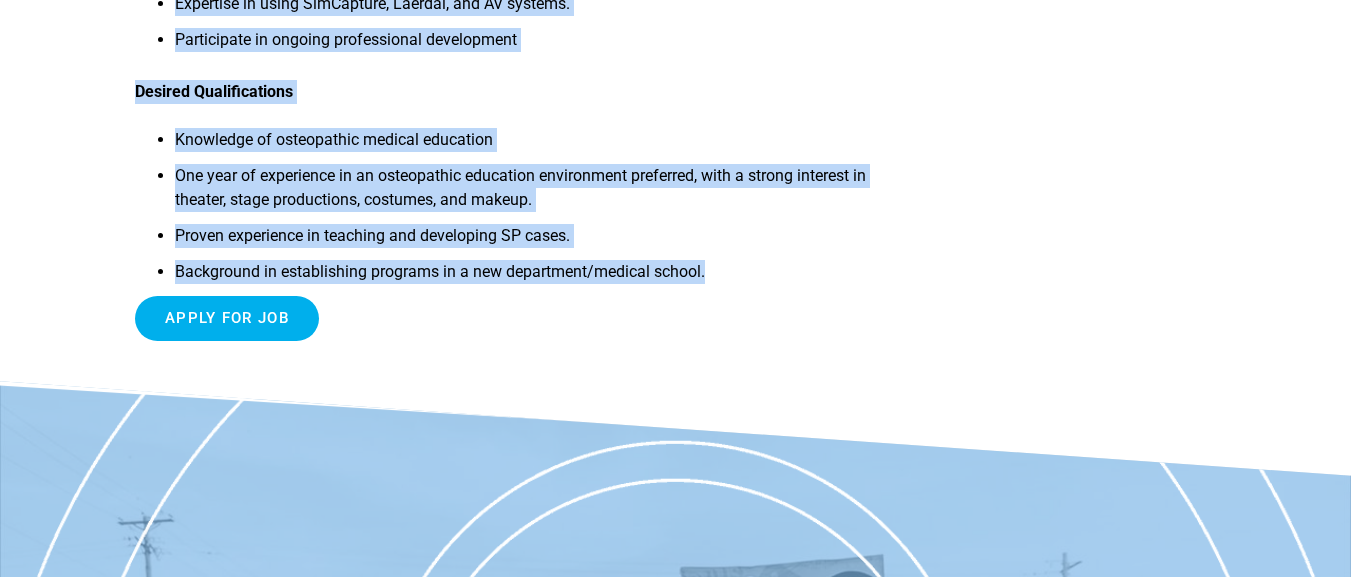 drag, startPoint x: 138, startPoint y: 149, endPoint x: 738, endPoint y: 276, distance: 613.2936 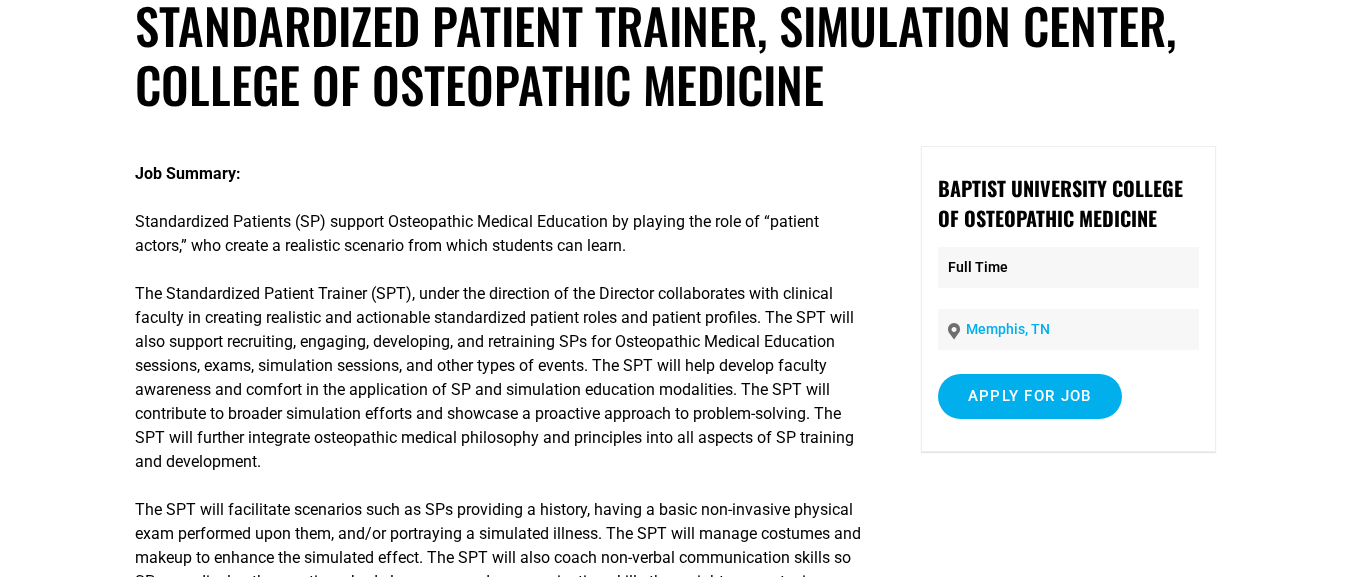 scroll, scrollTop: 0, scrollLeft: 0, axis: both 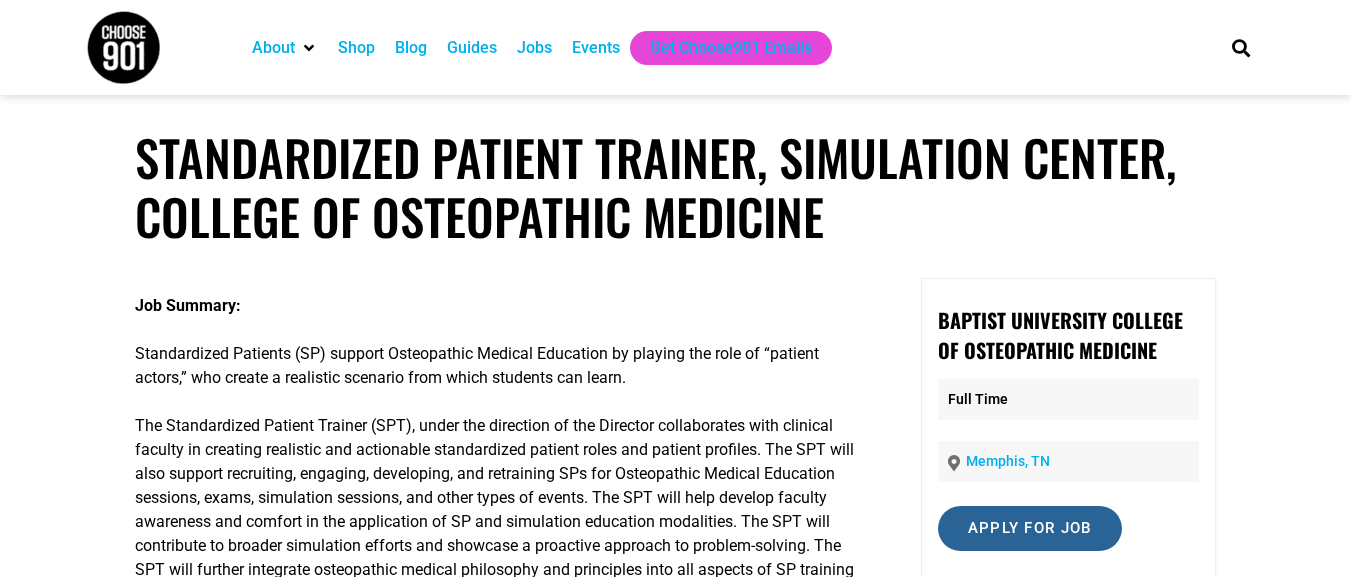 click on "Apply for job" at bounding box center [1030, 528] 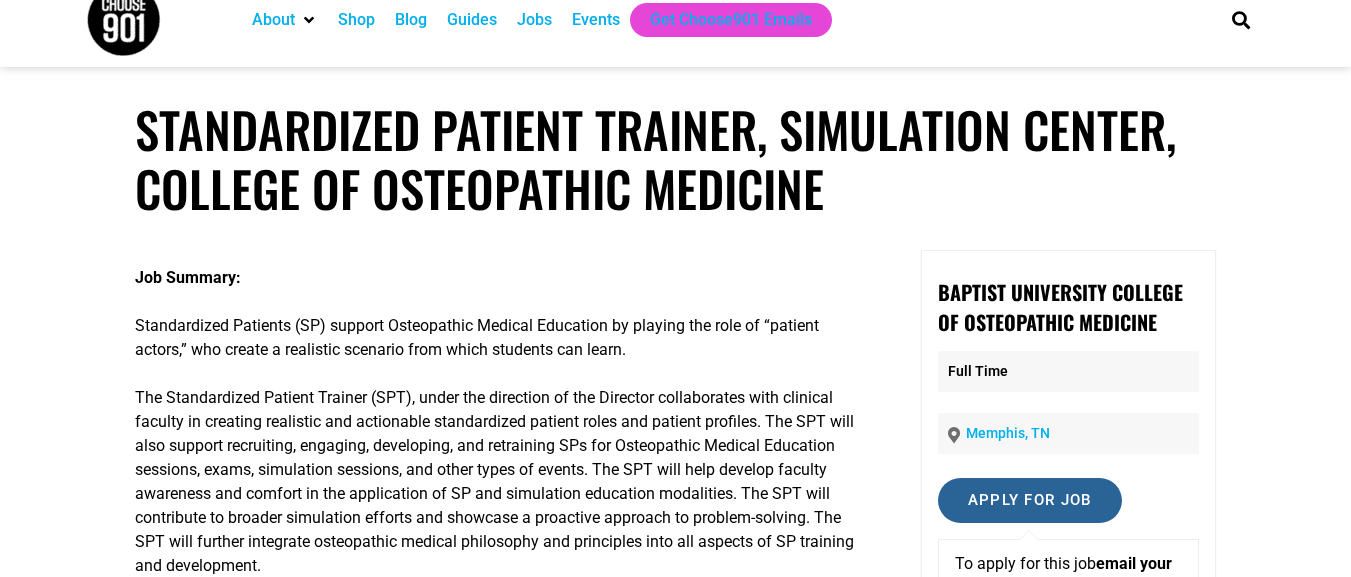 scroll, scrollTop: 93, scrollLeft: 0, axis: vertical 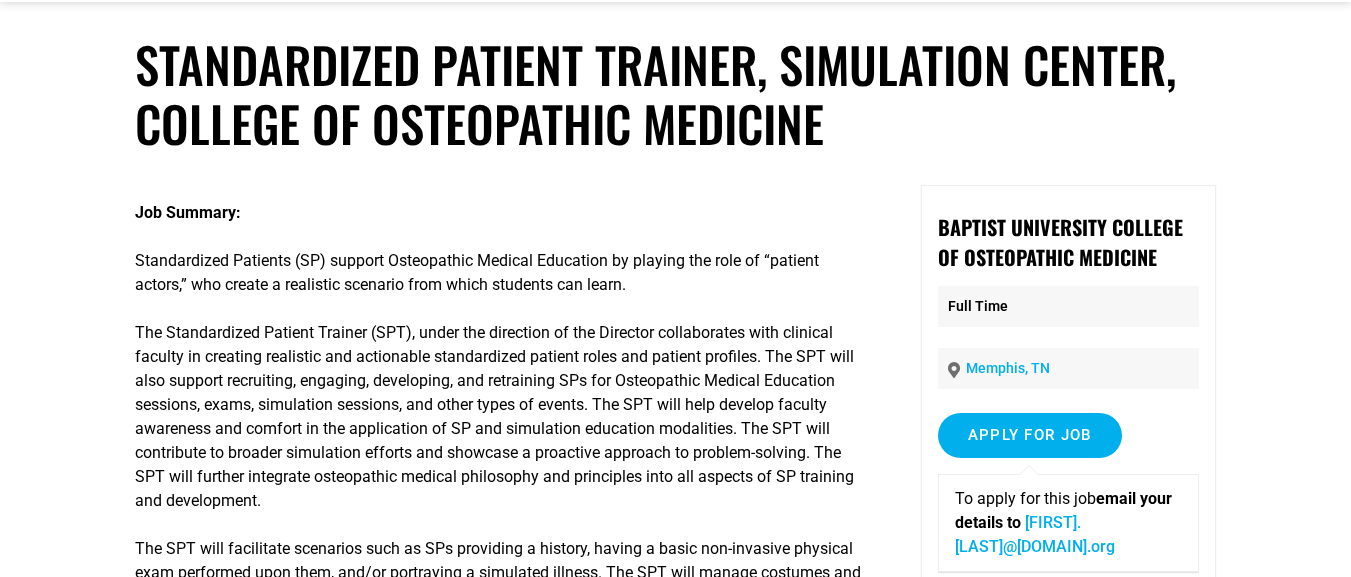 click on "Raven.Shoup@BMHCC.org" at bounding box center (1035, 534) 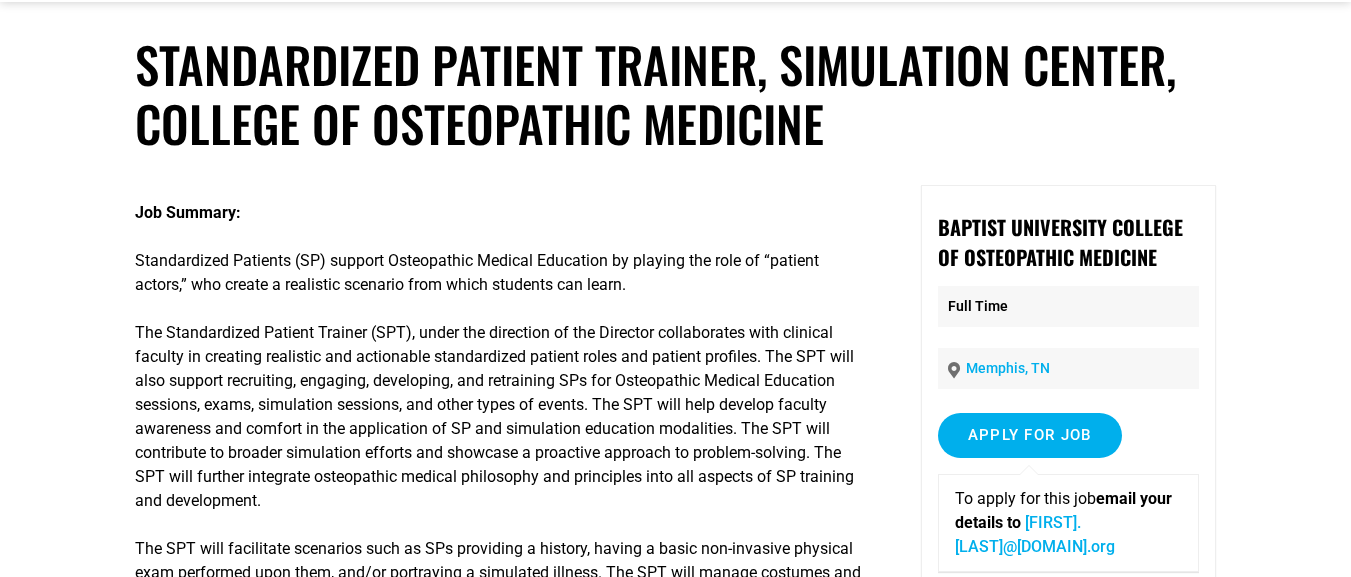 click on "Baptist University College of Osteopathic Medicine
Full Time
Memphis, TN
Must be authorized to work in the U.S. for an indefinite amount of time.
Apply for job
To apply for this job  email your details to   Raven.Shoup@BMHCC.org" at bounding box center (1068, 403) 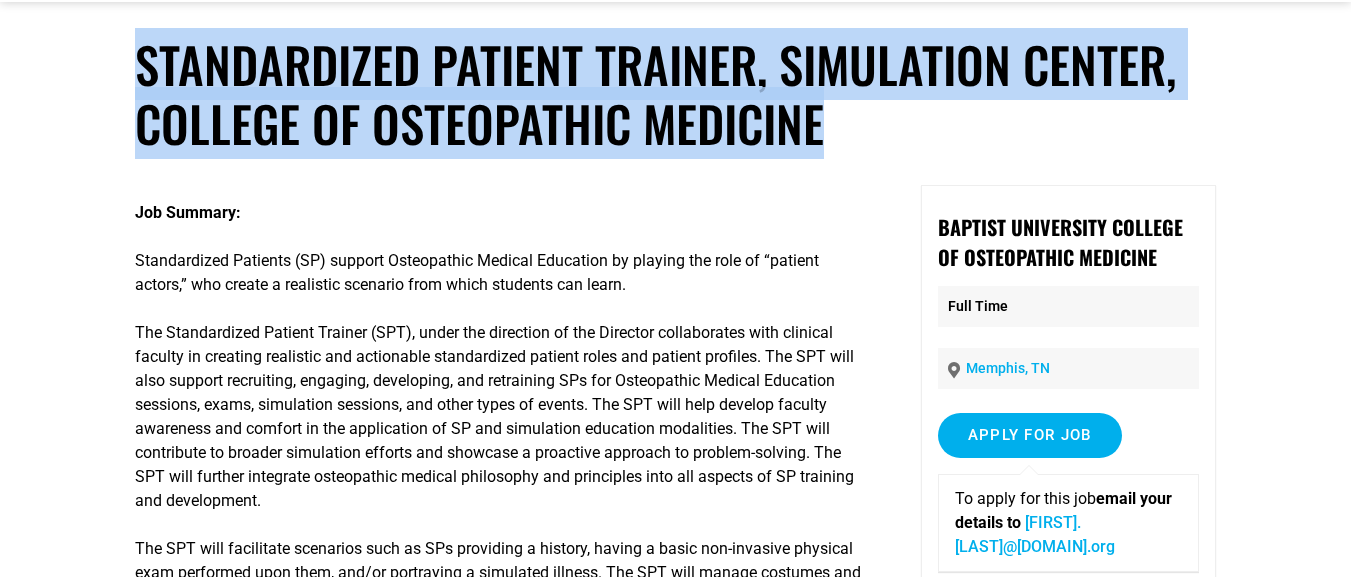 drag, startPoint x: 134, startPoint y: 65, endPoint x: 843, endPoint y: 138, distance: 712.7482 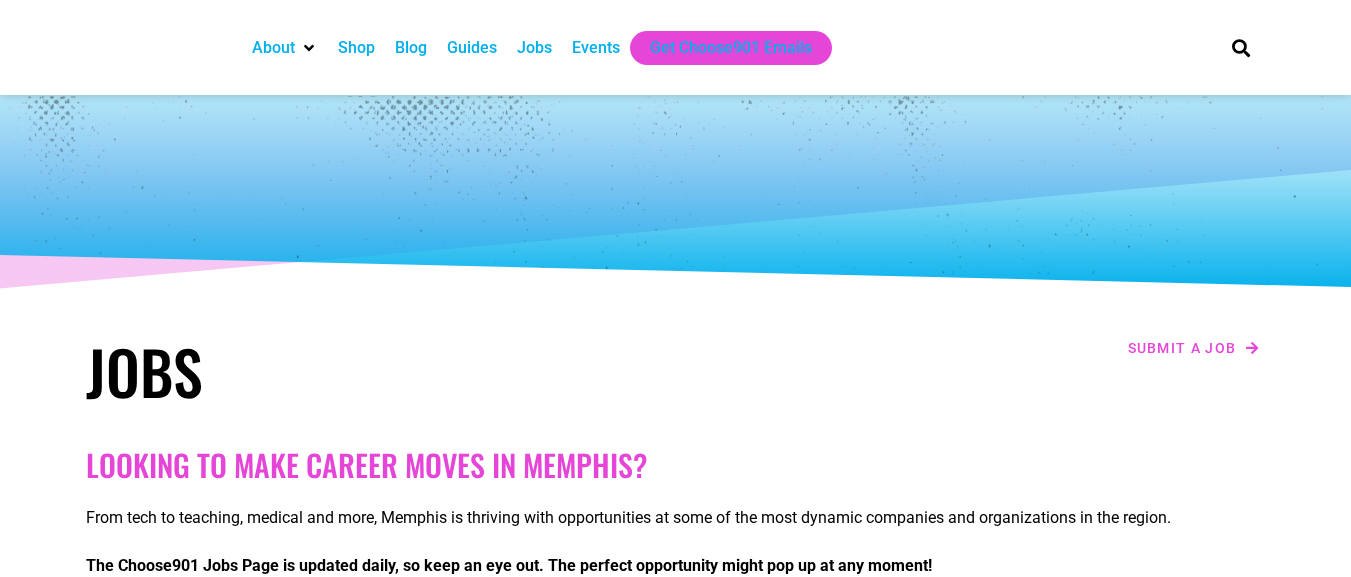 scroll, scrollTop: 2164, scrollLeft: 0, axis: vertical 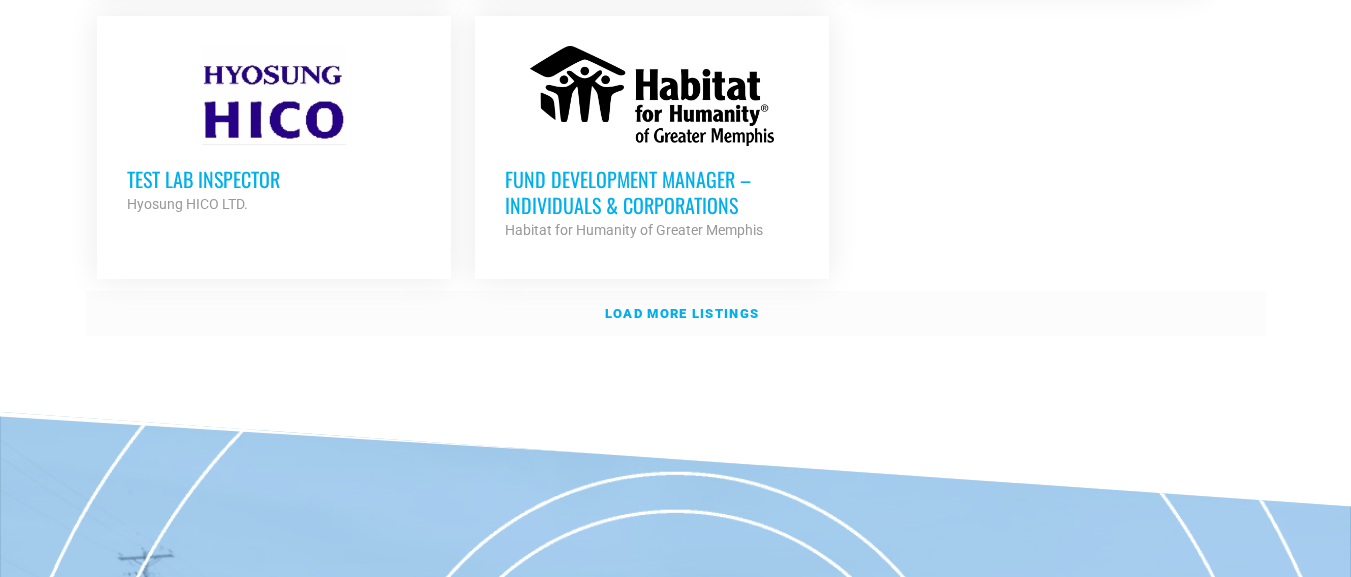 click on "Load more listings" at bounding box center (682, 313) 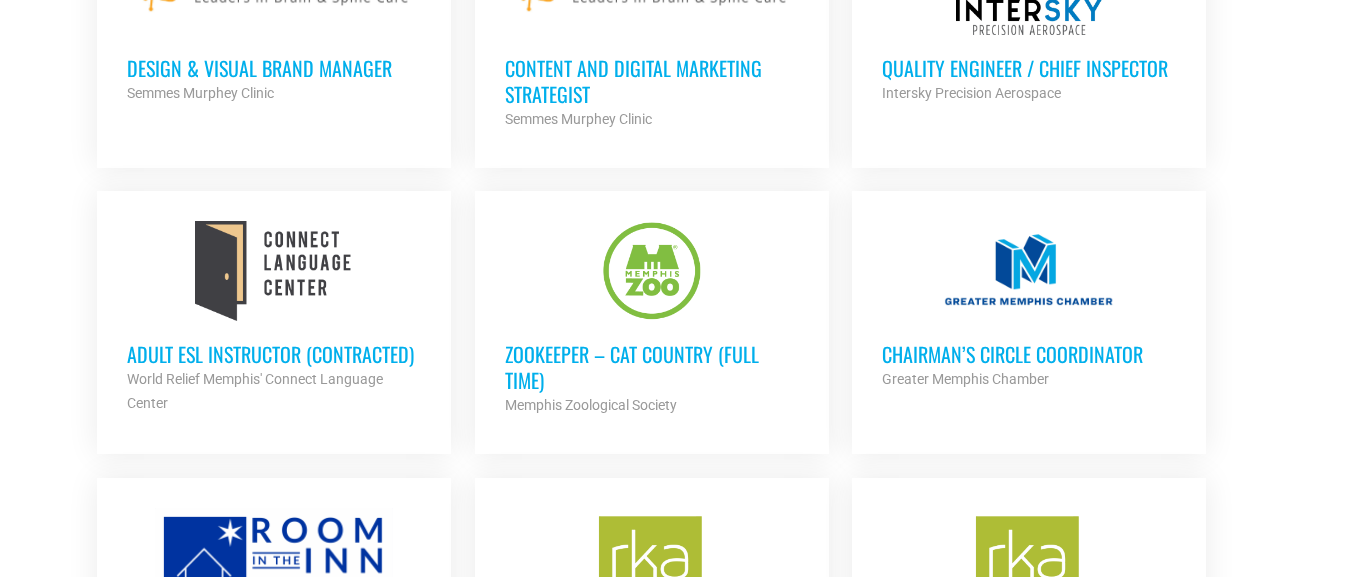 scroll, scrollTop: 3378, scrollLeft: 0, axis: vertical 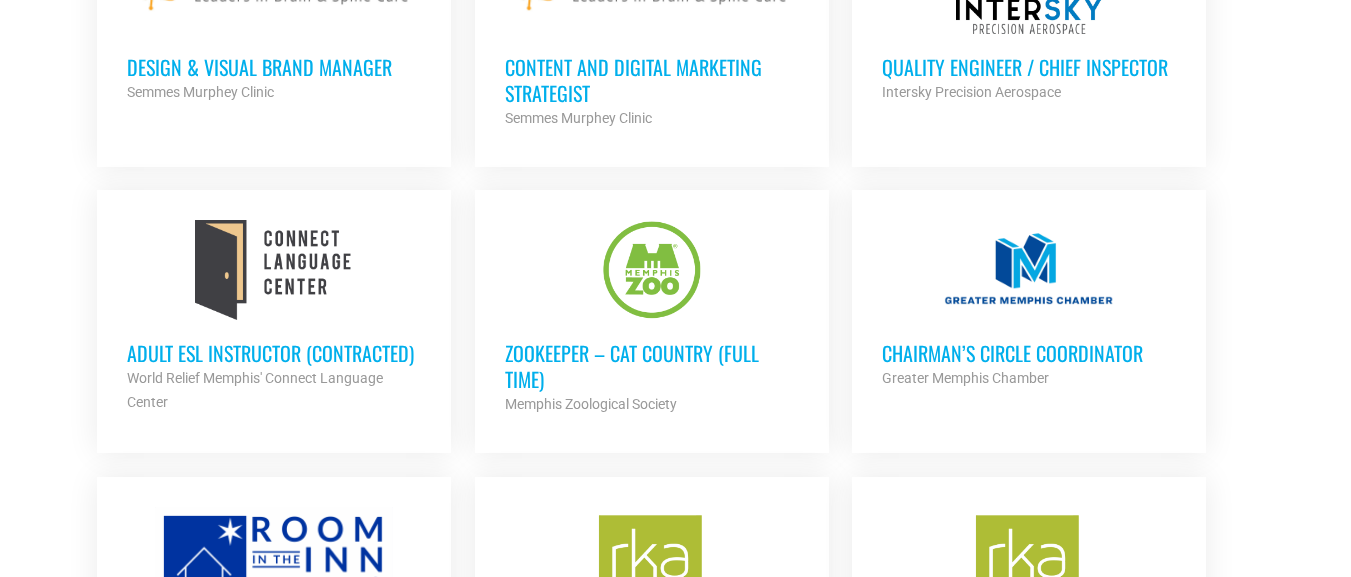 click on "Adult ESL Instructor (Contracted)" at bounding box center (274, 353) 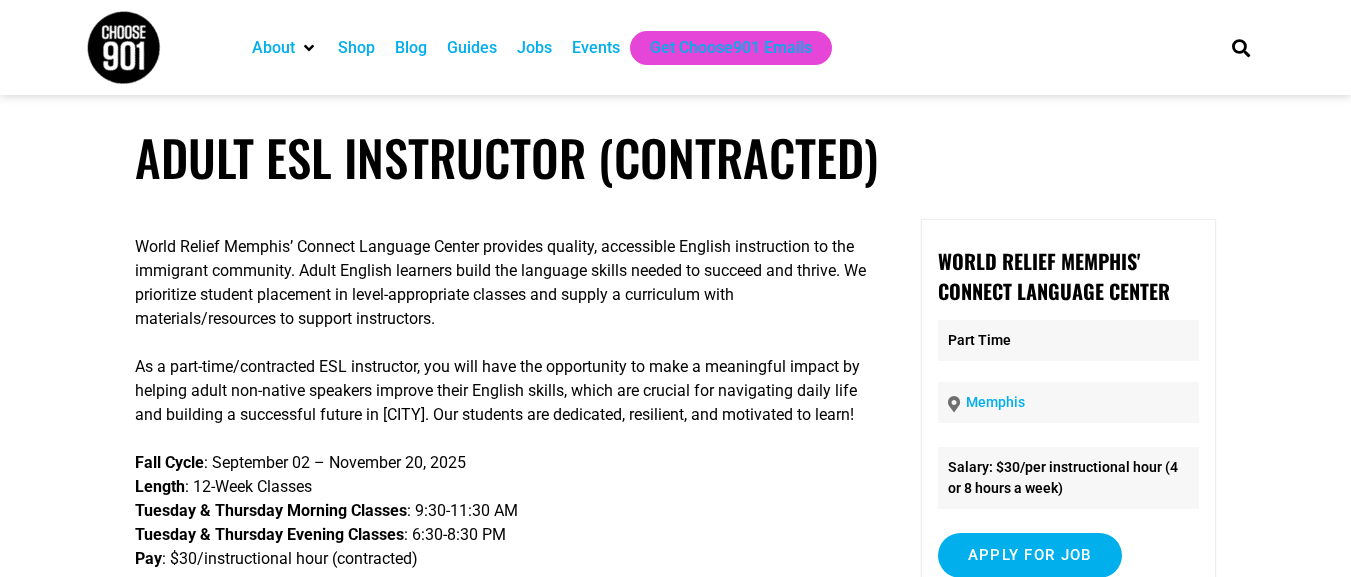 scroll, scrollTop: 0, scrollLeft: 0, axis: both 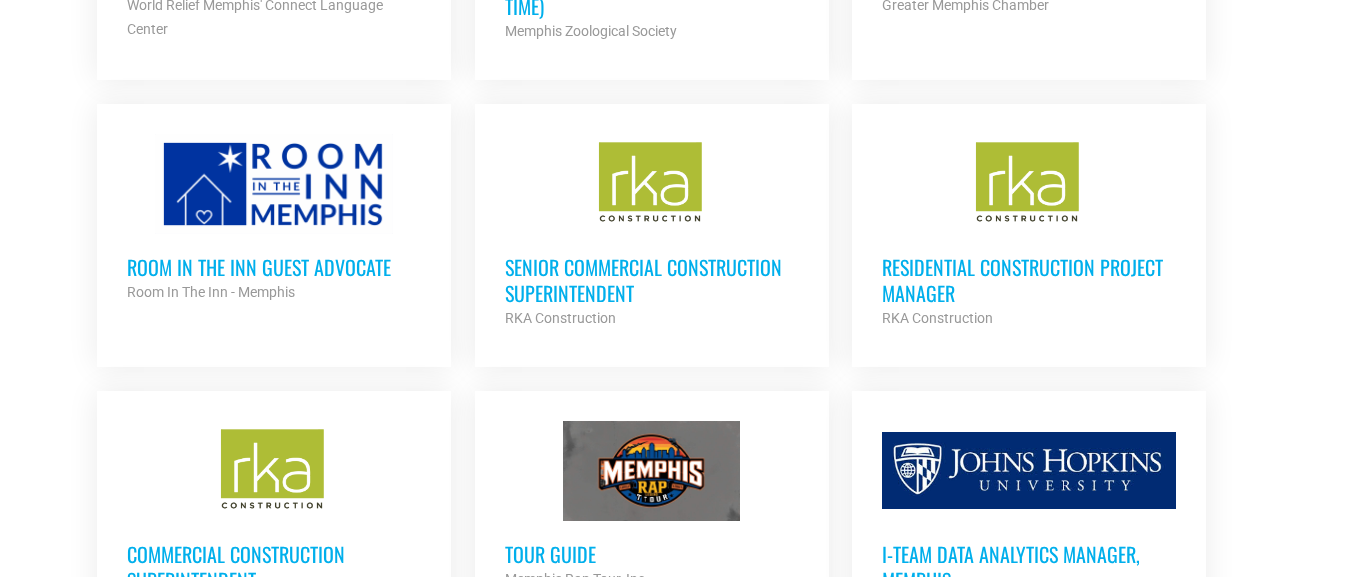 click on "Room in the Inn Guest Advocate" at bounding box center (274, 267) 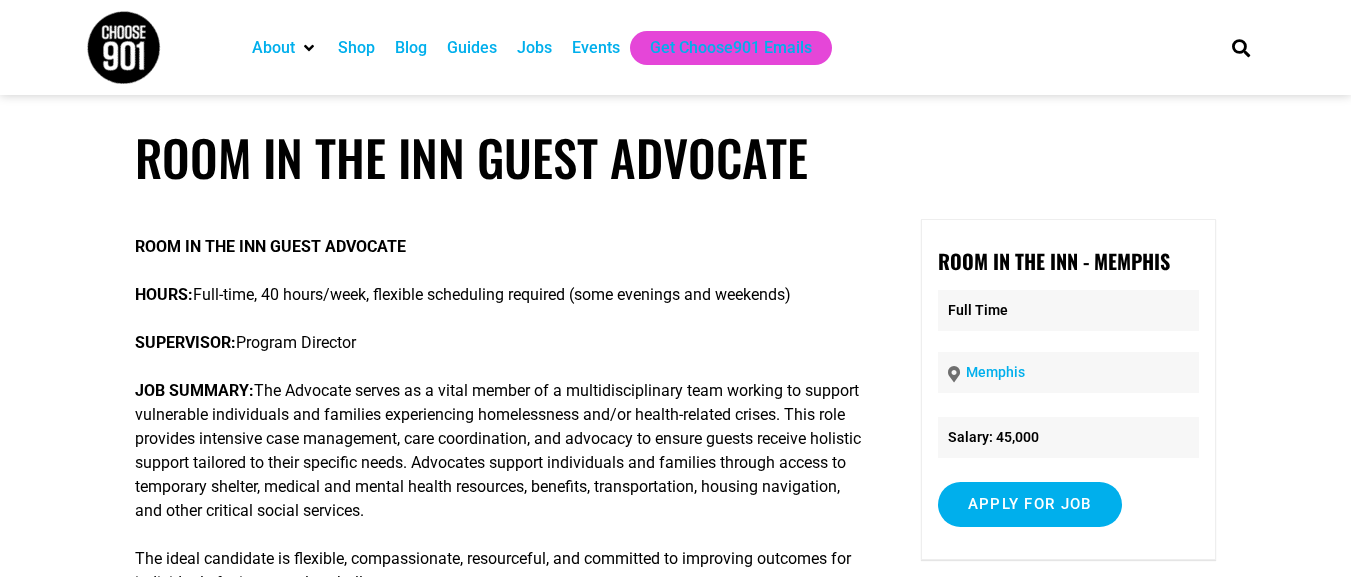 scroll, scrollTop: 0, scrollLeft: 0, axis: both 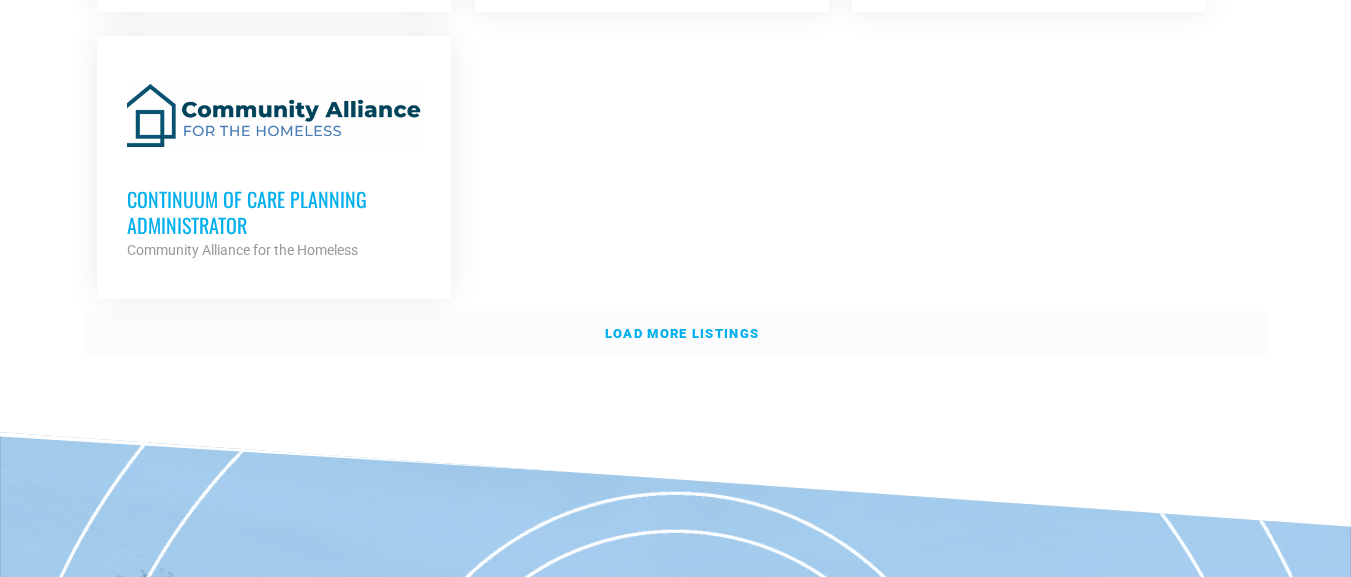 click on "Load more listings" at bounding box center [682, 333] 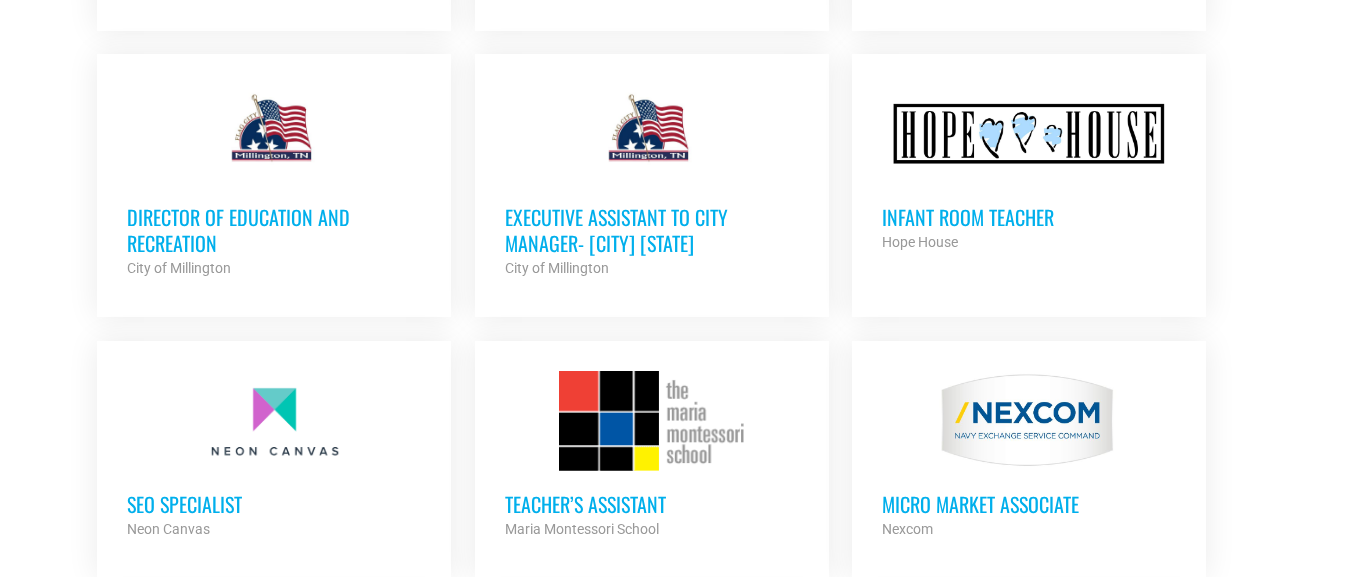 scroll, scrollTop: 4998, scrollLeft: 0, axis: vertical 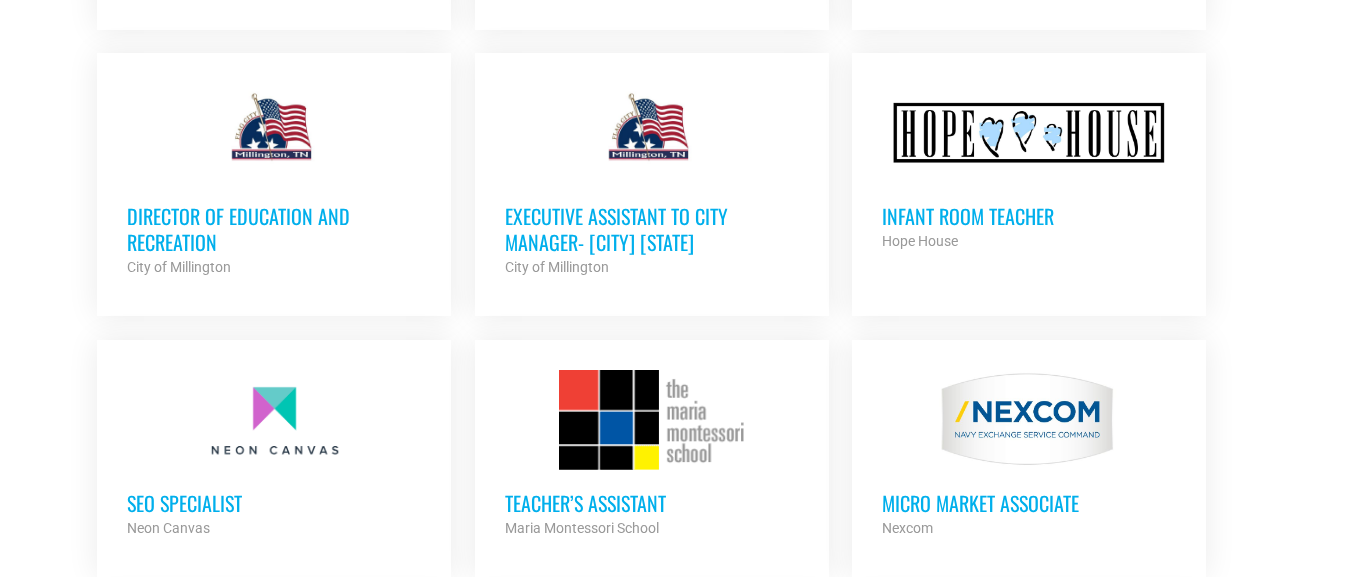 click on "Teacher’s Assistant" at bounding box center [652, 503] 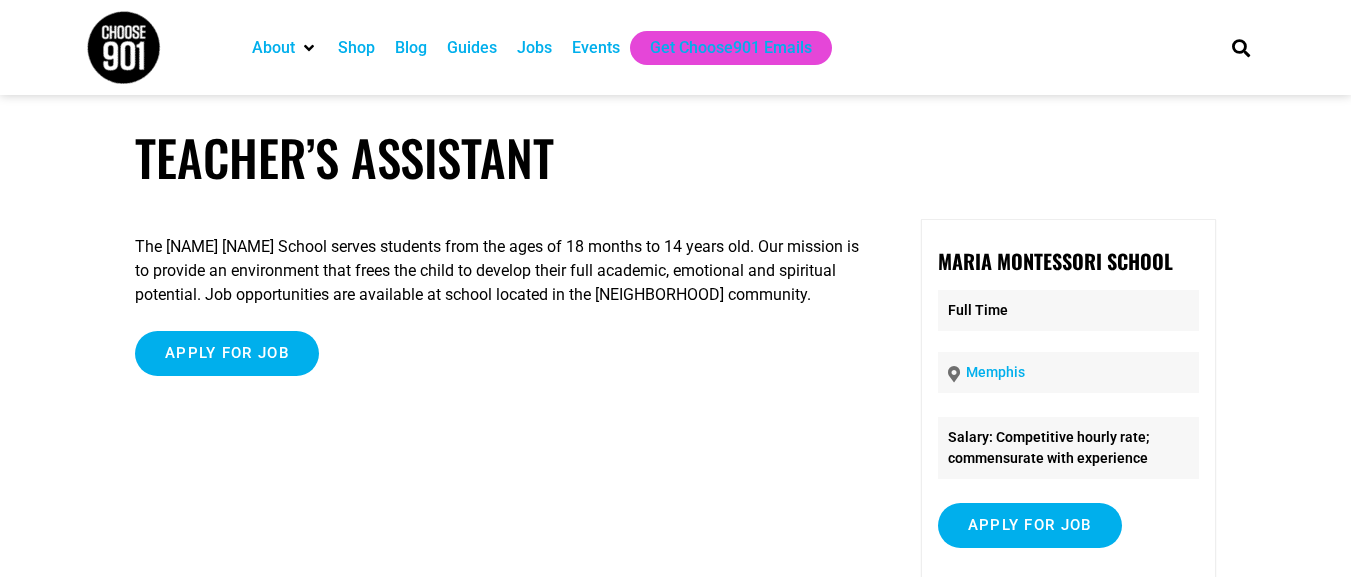 scroll, scrollTop: 0, scrollLeft: 0, axis: both 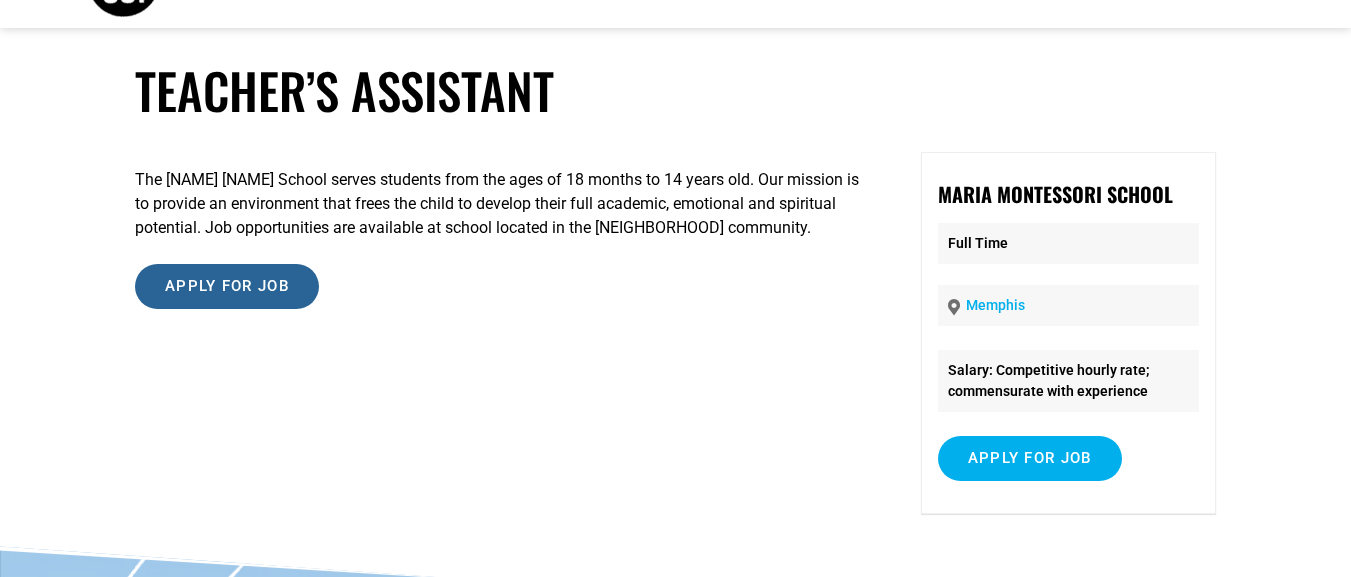 click on "Apply for job" at bounding box center (227, 286) 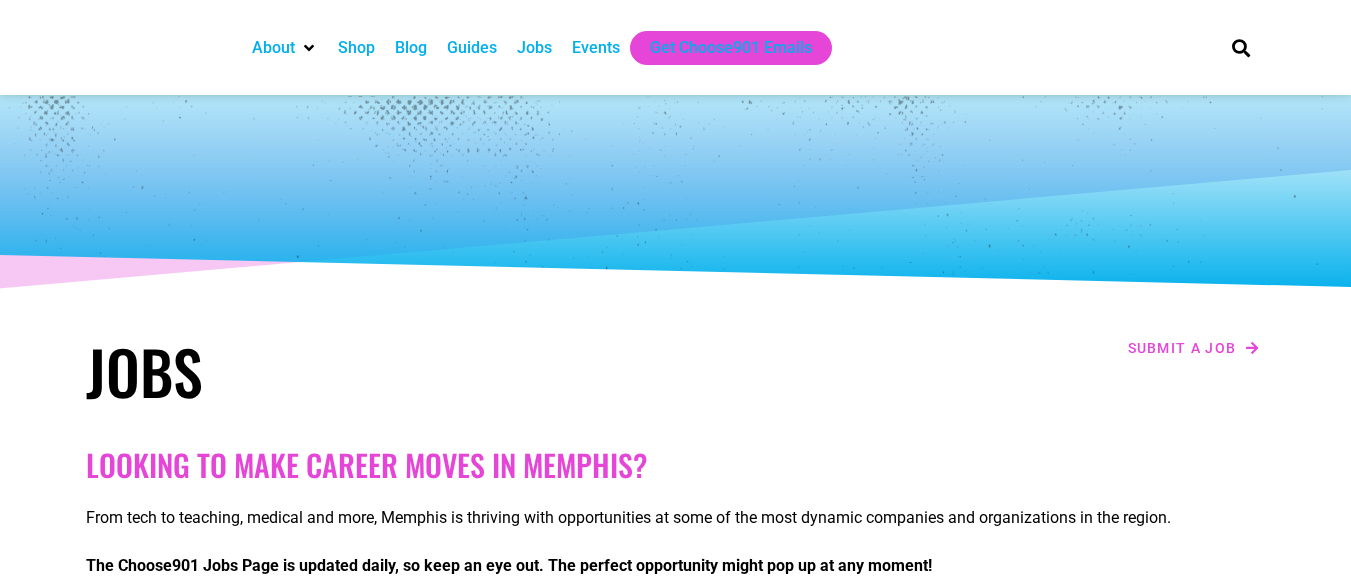 scroll, scrollTop: 4998, scrollLeft: 0, axis: vertical 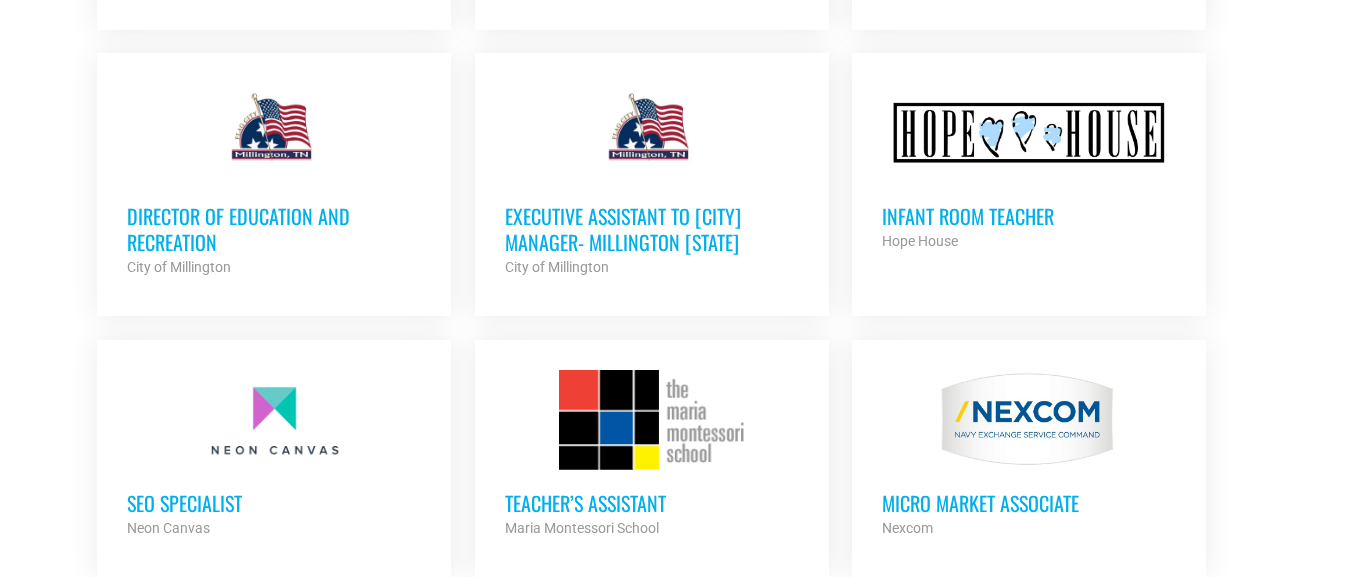 click on "Director of Education and Recreation" at bounding box center [274, 229] 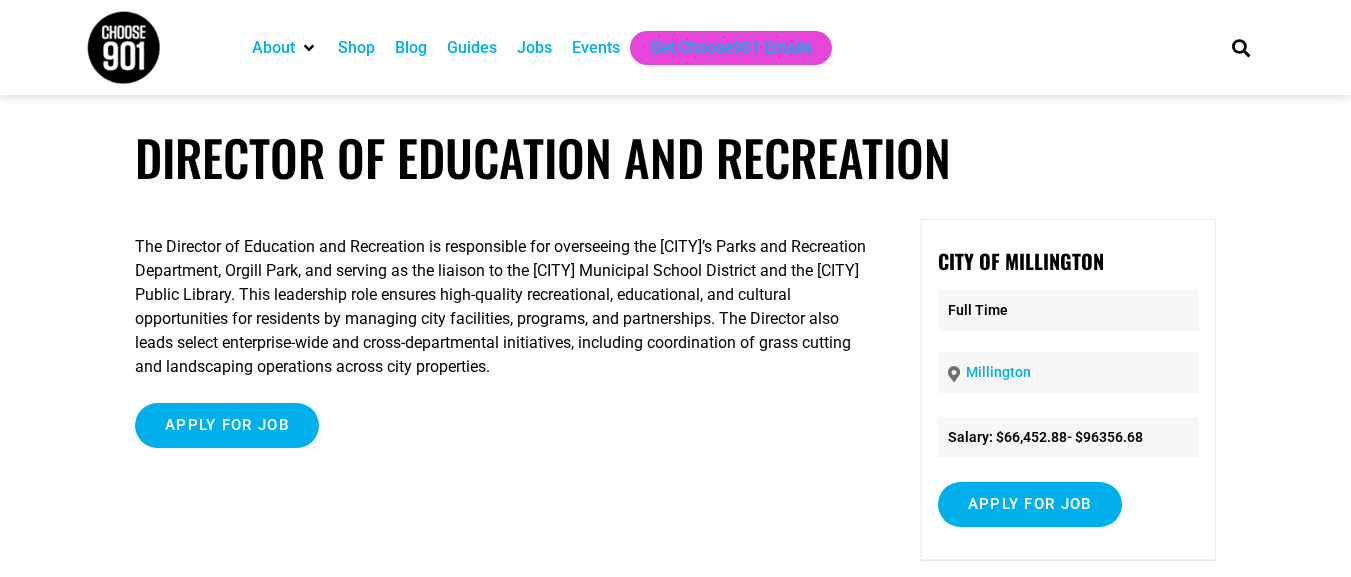 scroll, scrollTop: 0, scrollLeft: 0, axis: both 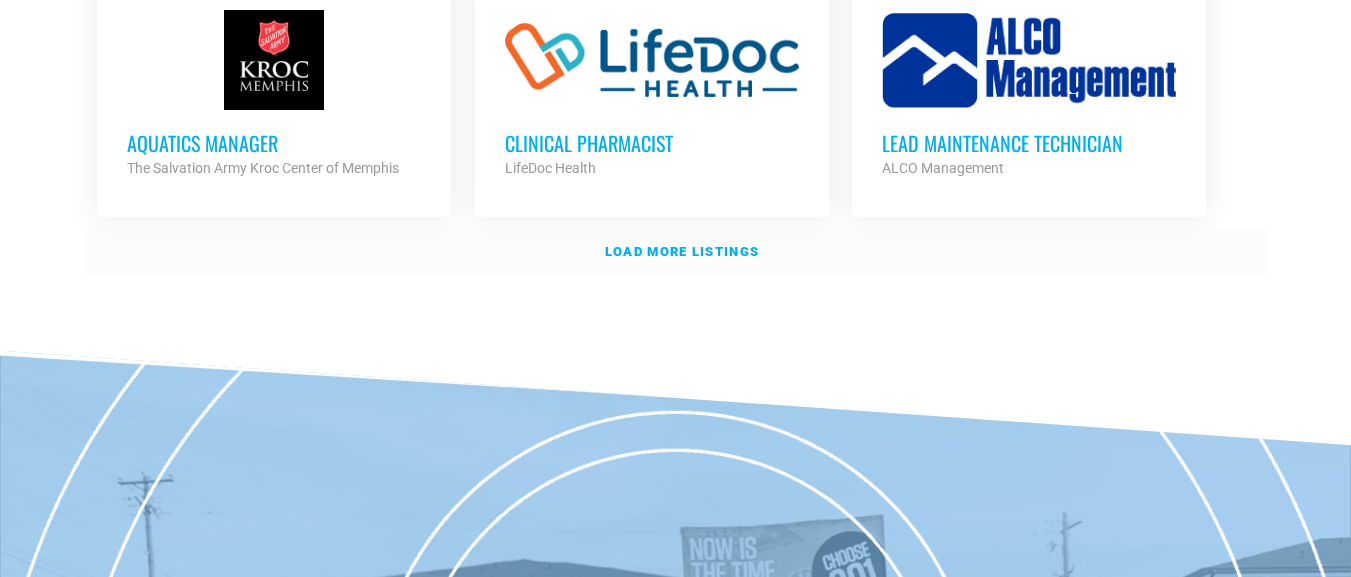 click on "Load more listings" at bounding box center (682, 251) 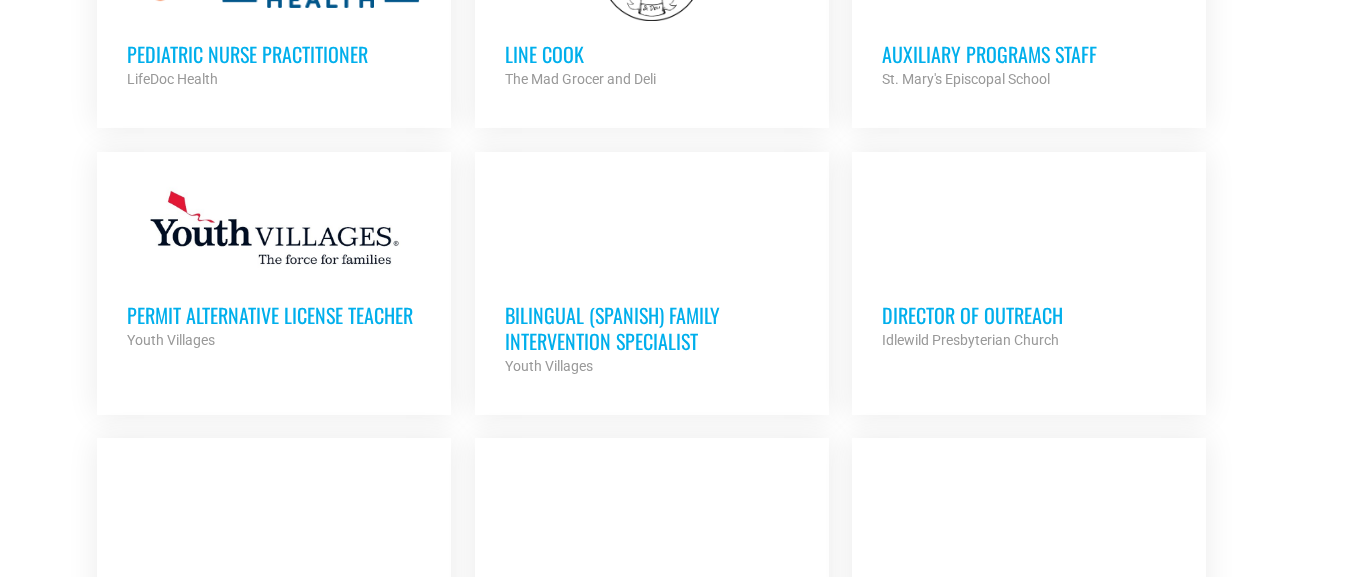 scroll, scrollTop: 6803, scrollLeft: 0, axis: vertical 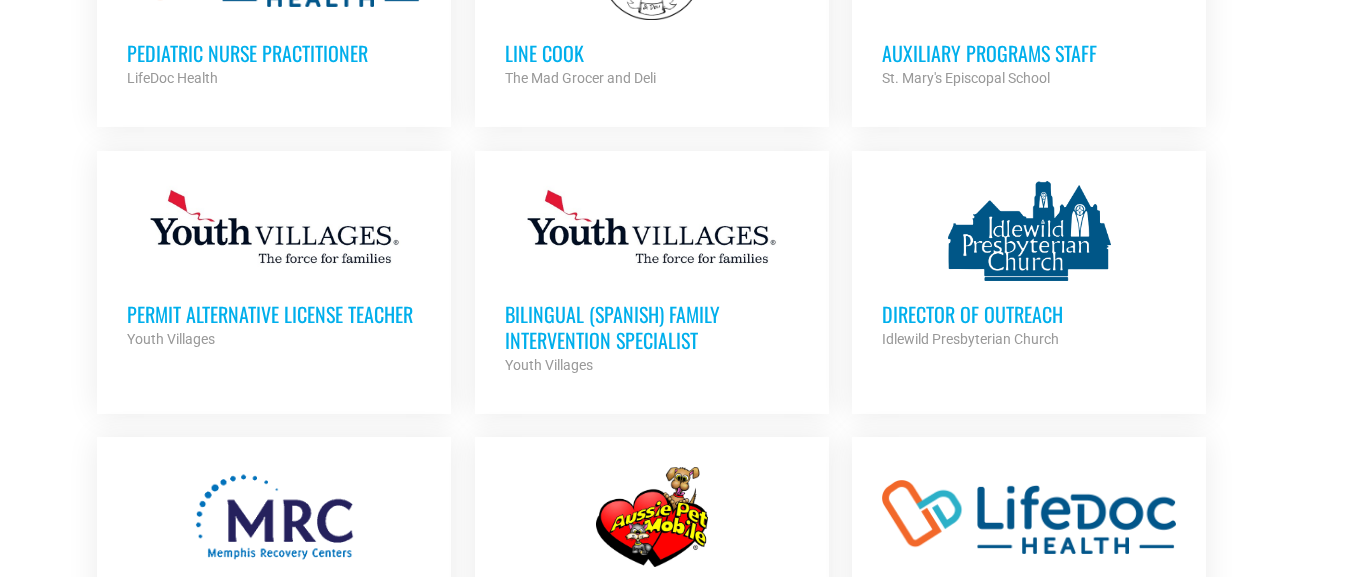 click on "Director of Outreach" at bounding box center [1029, 314] 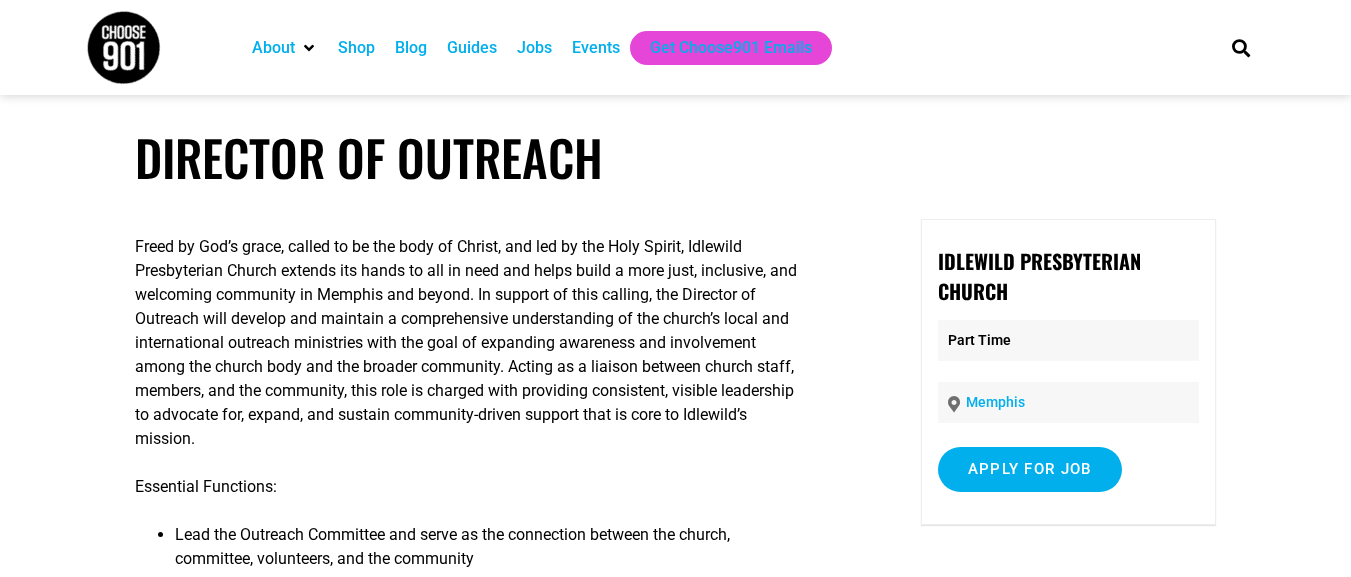 scroll, scrollTop: 0, scrollLeft: 0, axis: both 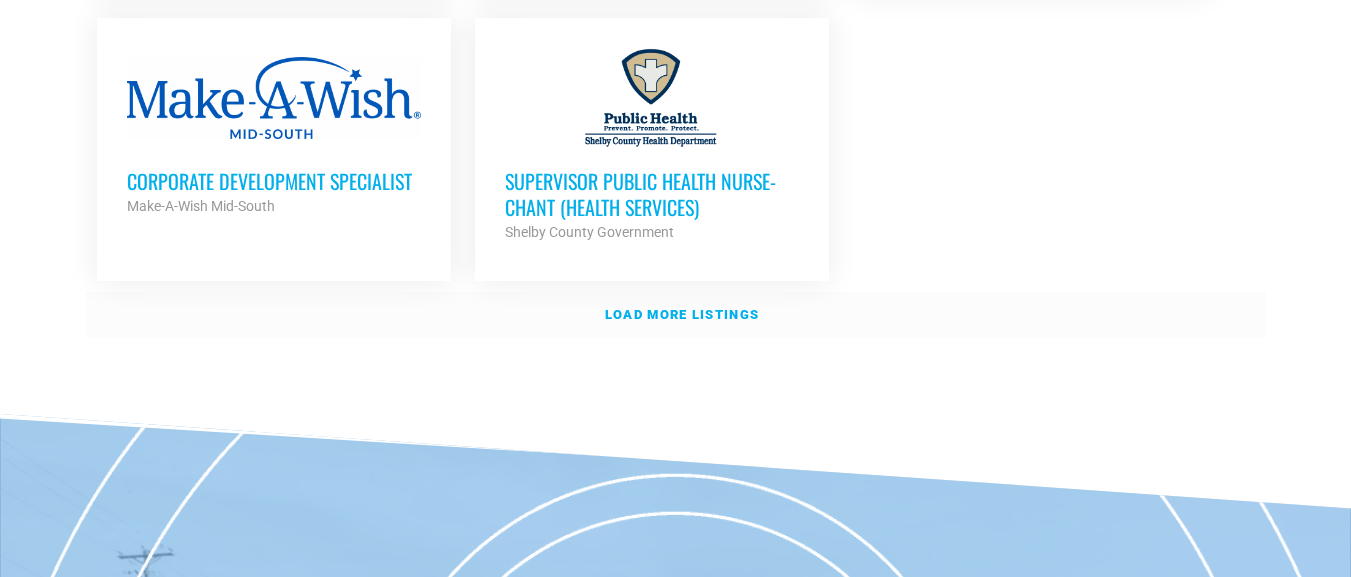 click on "Load more listings" at bounding box center (682, 314) 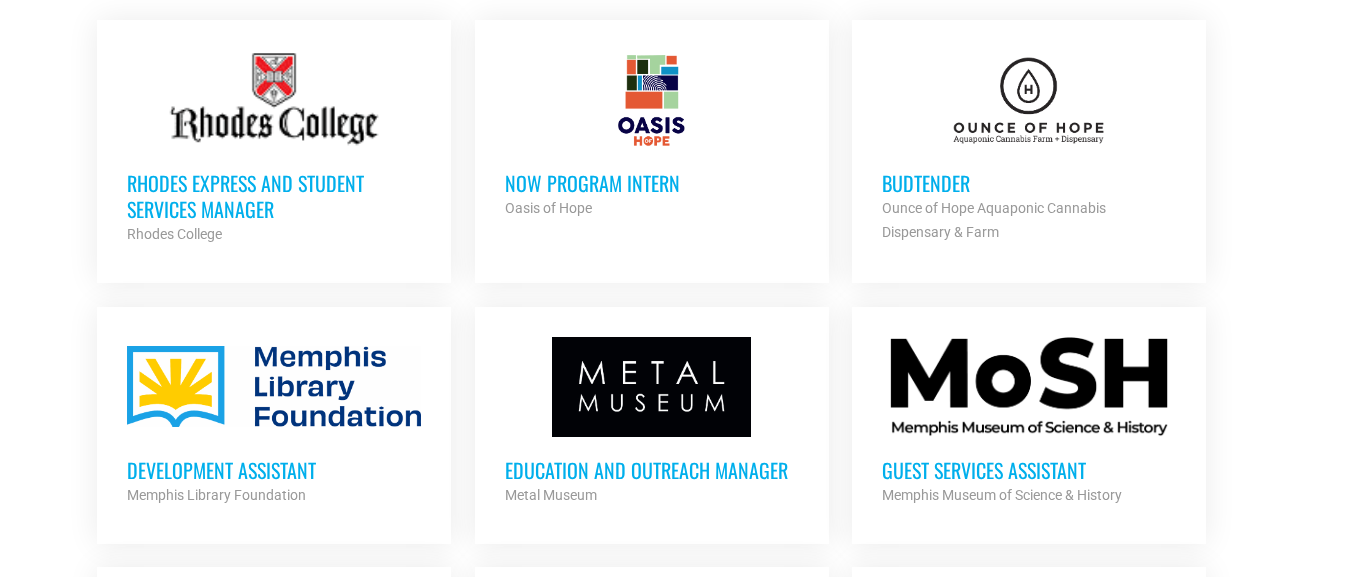 scroll, scrollTop: 904, scrollLeft: 0, axis: vertical 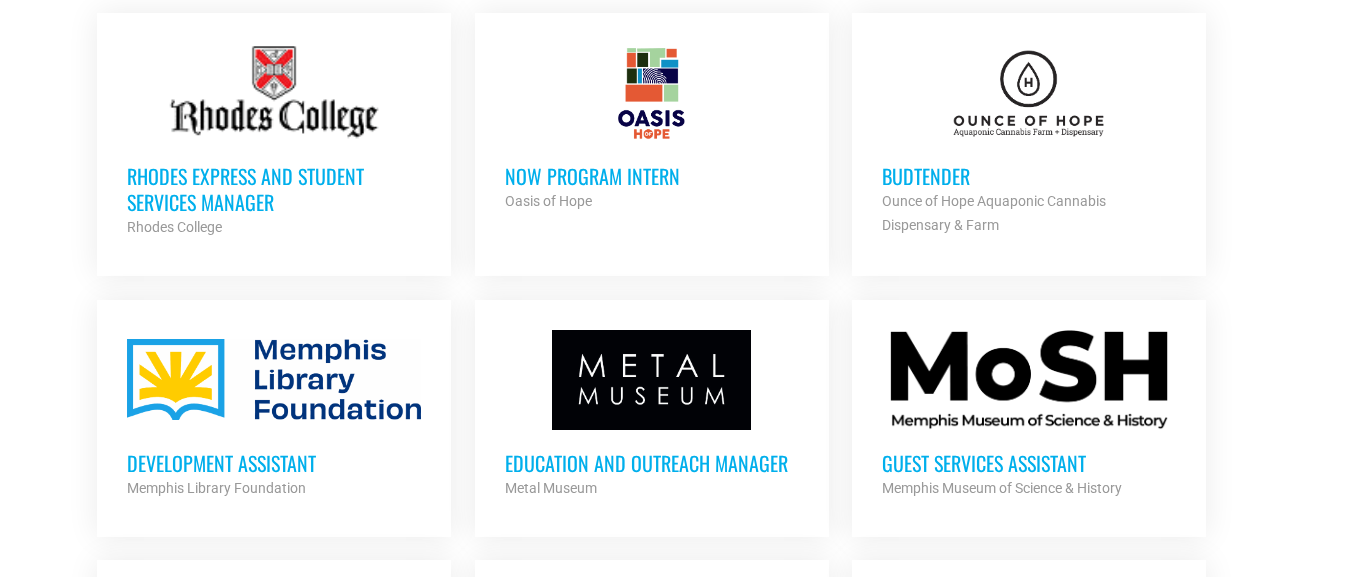 click on "Guest Services Assistant" at bounding box center [1029, 463] 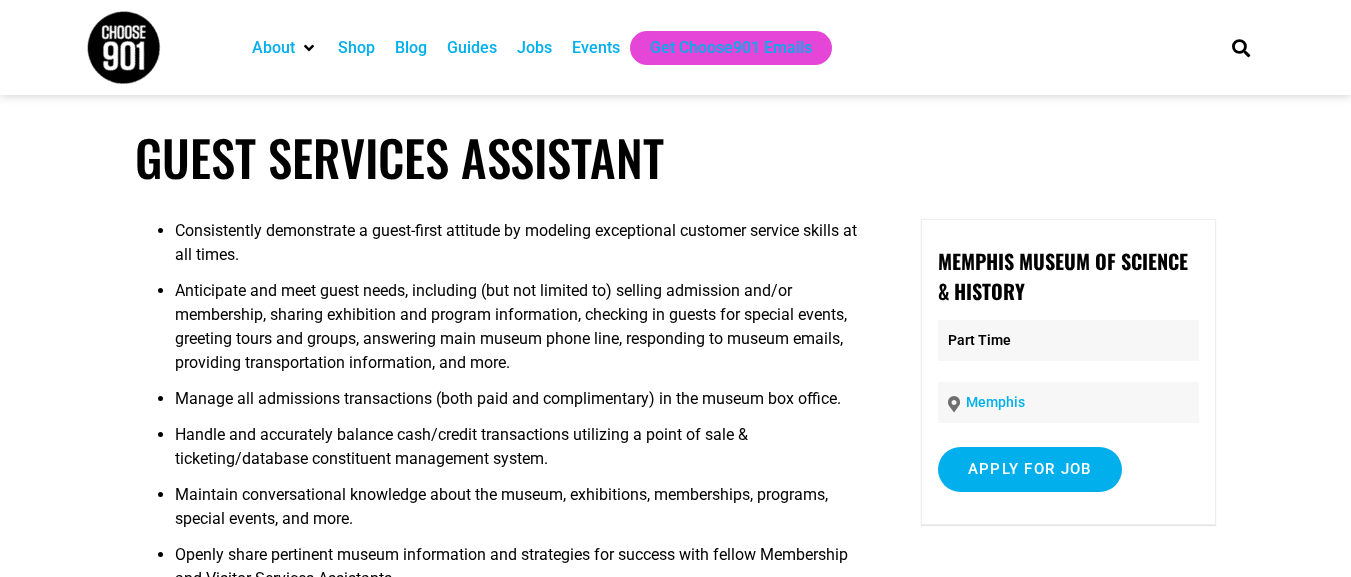 scroll, scrollTop: 0, scrollLeft: 0, axis: both 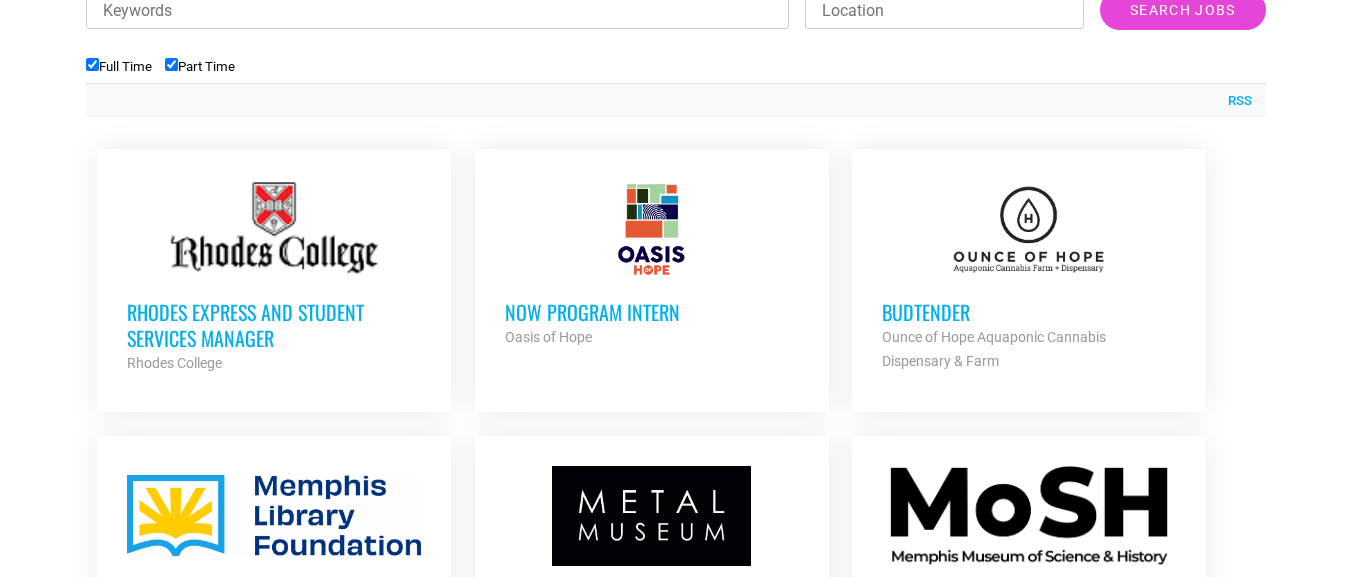 click on "Rhodes Express and Student Services Manager" at bounding box center (274, 325) 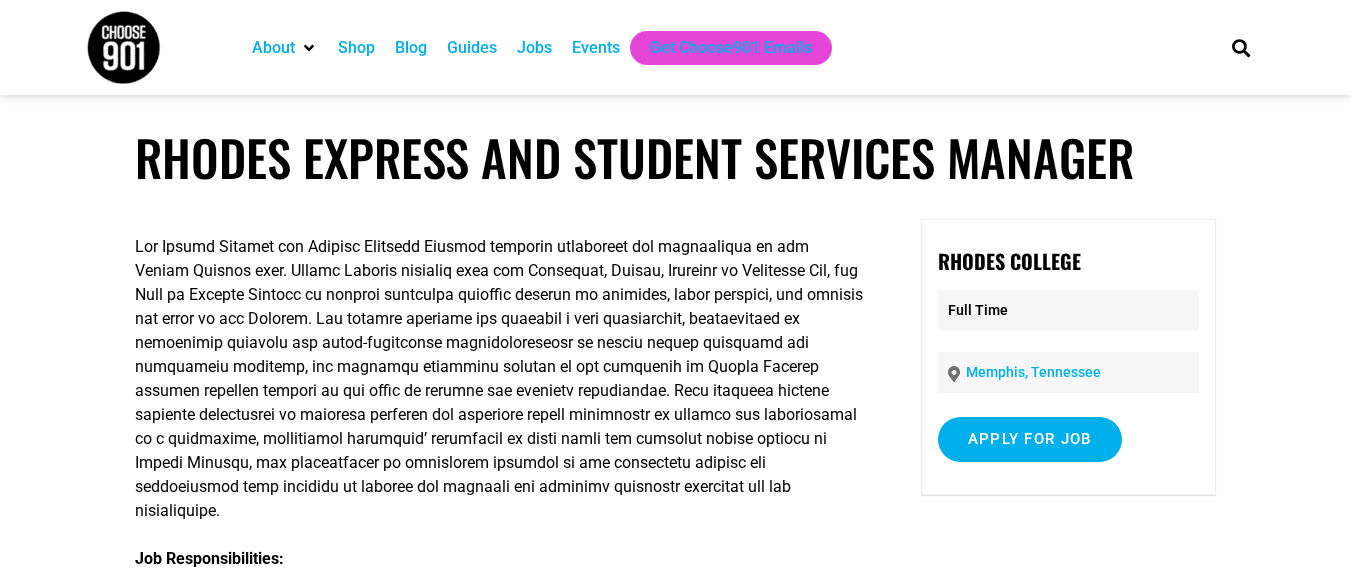 scroll, scrollTop: 0, scrollLeft: 0, axis: both 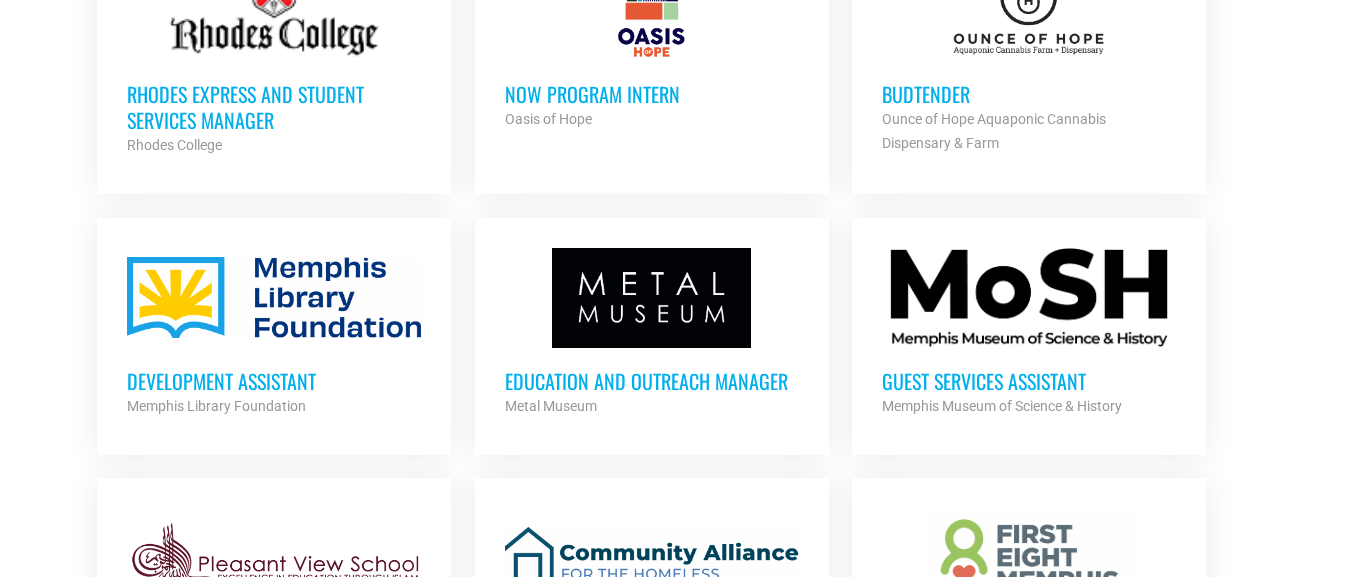 click on "Education and Outreach Manager" at bounding box center (652, 381) 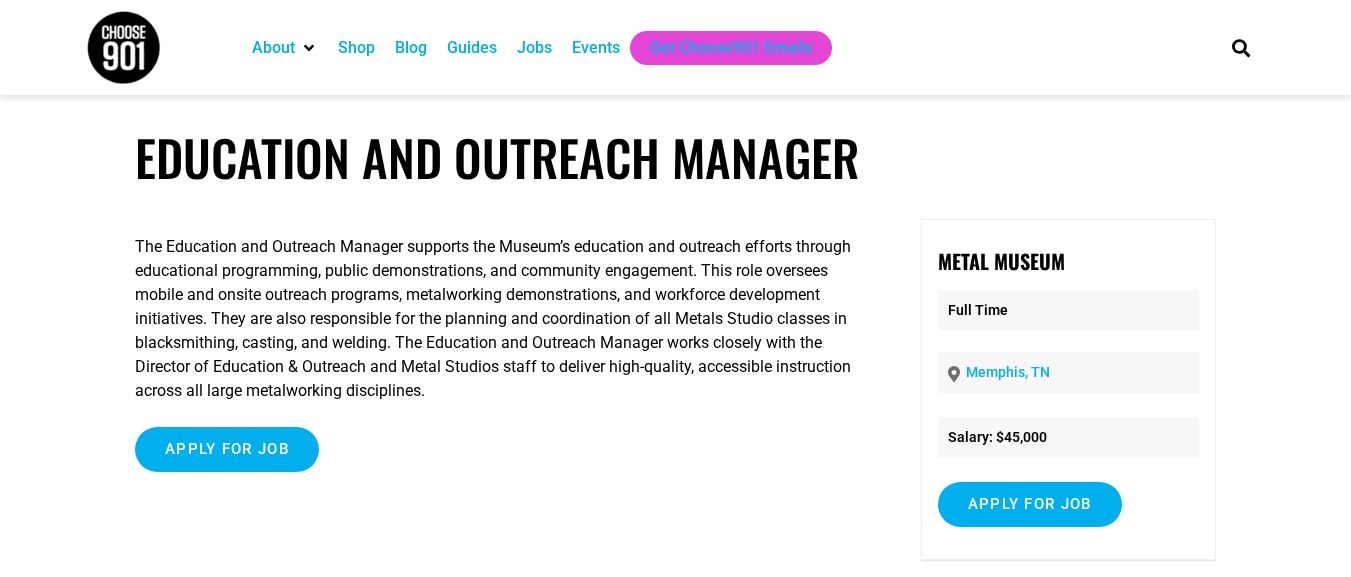 scroll, scrollTop: 0, scrollLeft: 0, axis: both 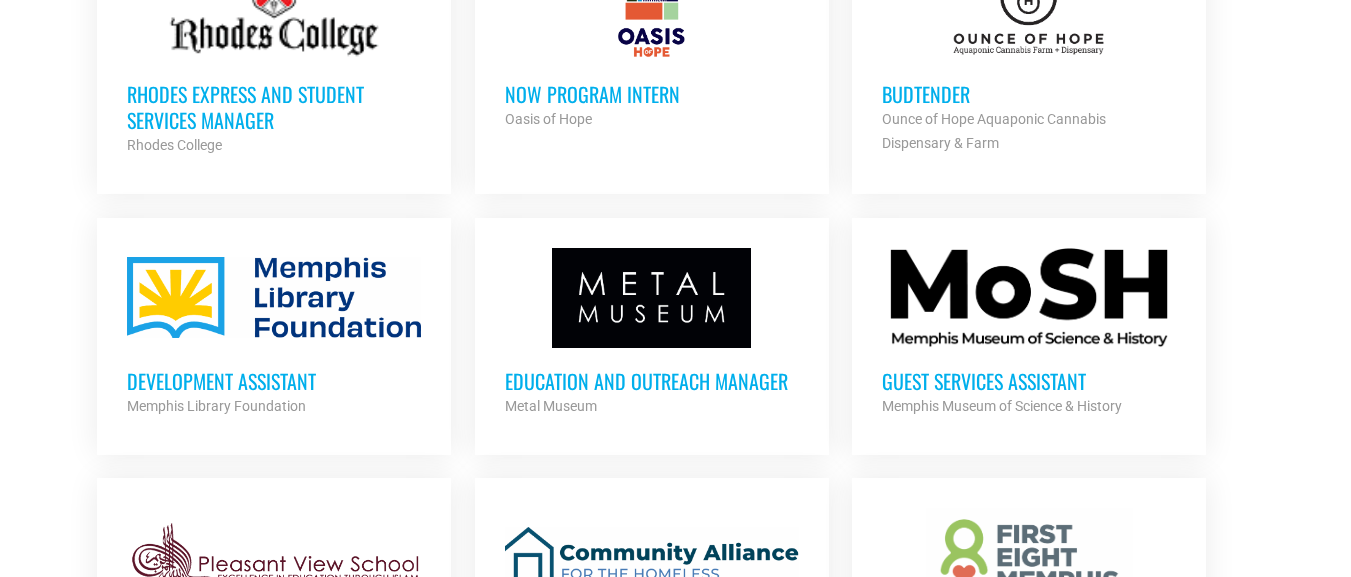 click on "Development Assistant" at bounding box center (274, 381) 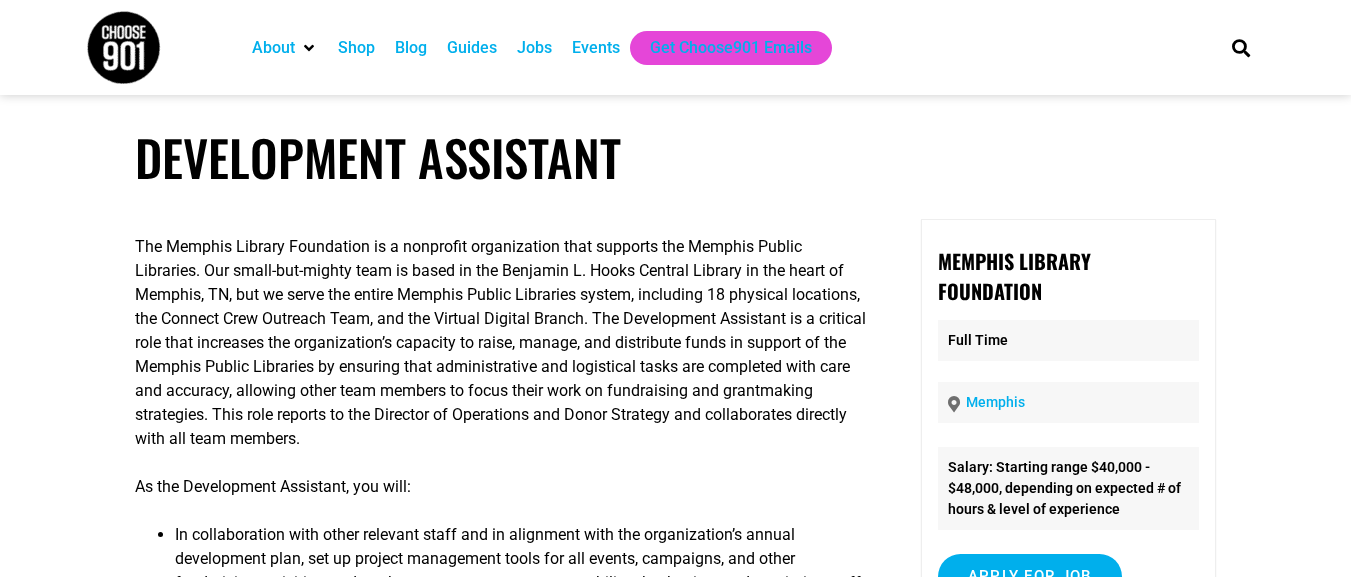 scroll, scrollTop: 0, scrollLeft: 0, axis: both 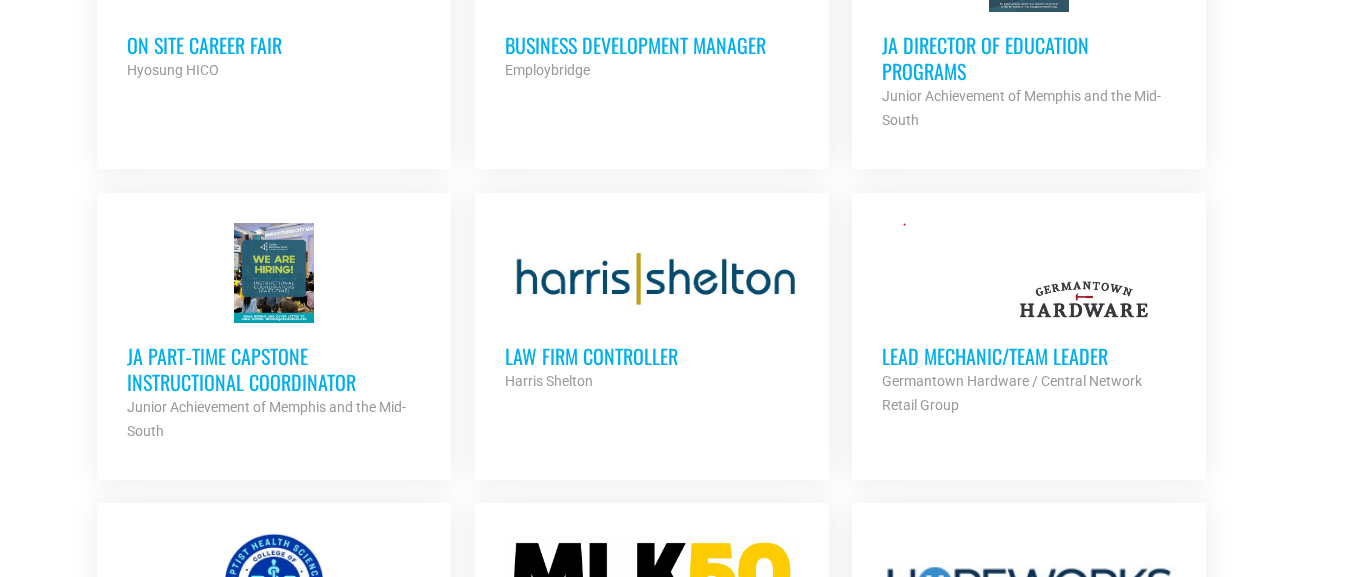 click on "JA Part‐time Capstone Instructional Coordinator" at bounding box center [274, 369] 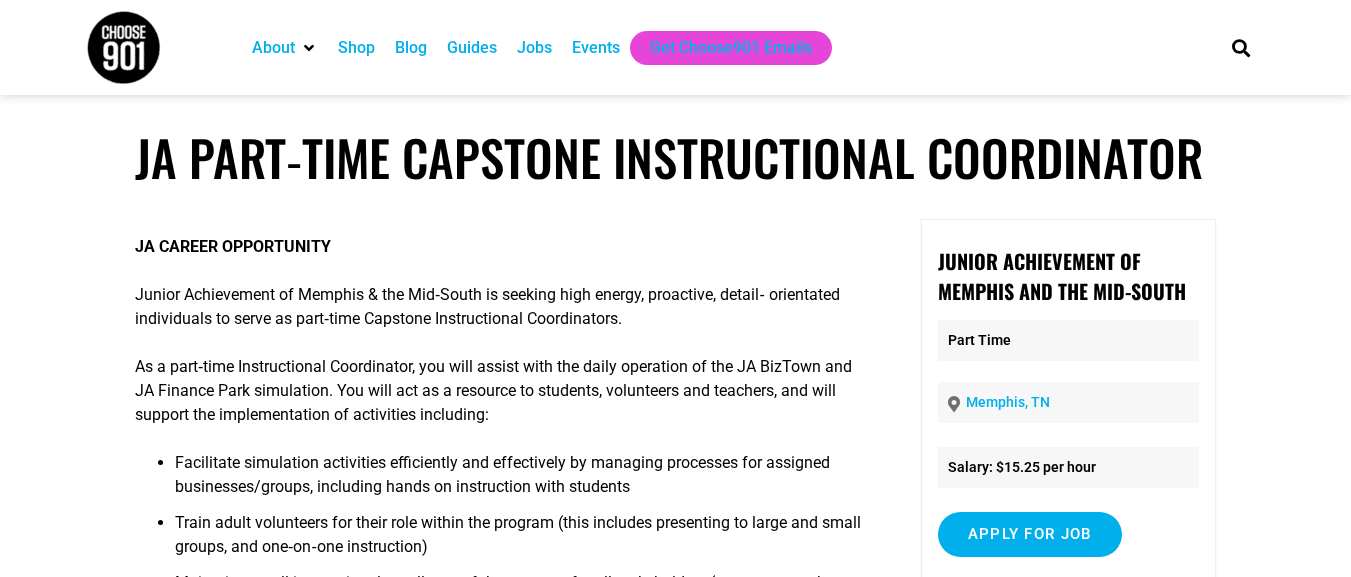 scroll, scrollTop: 0, scrollLeft: 0, axis: both 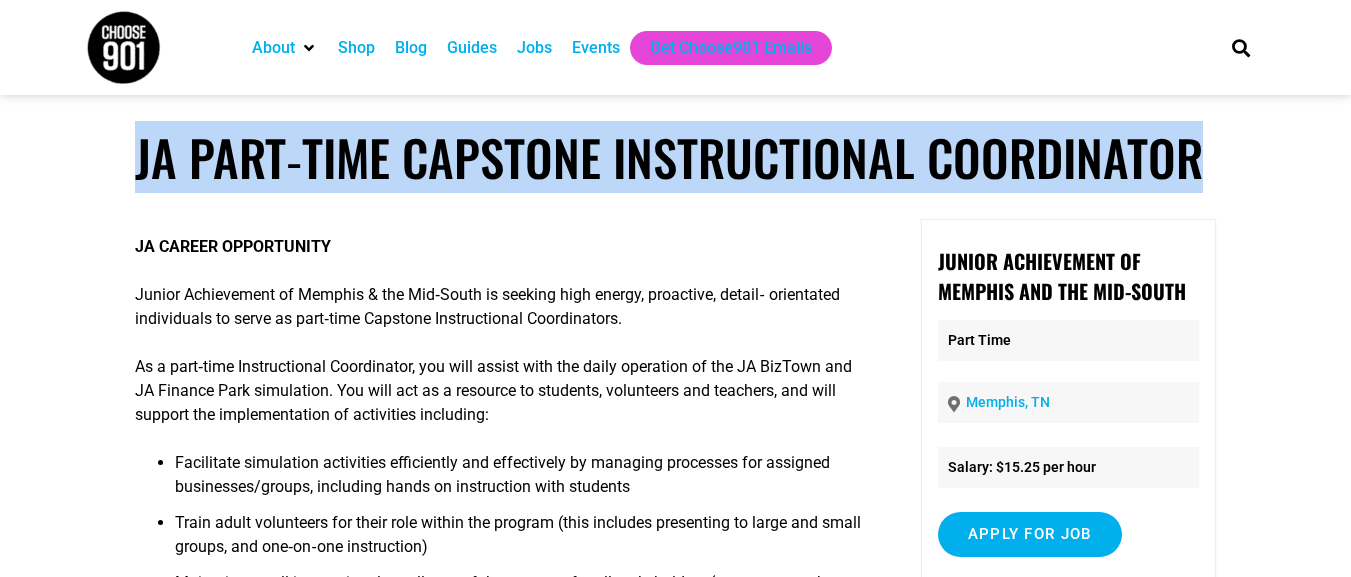 drag, startPoint x: 136, startPoint y: 164, endPoint x: 323, endPoint y: 200, distance: 190.43372 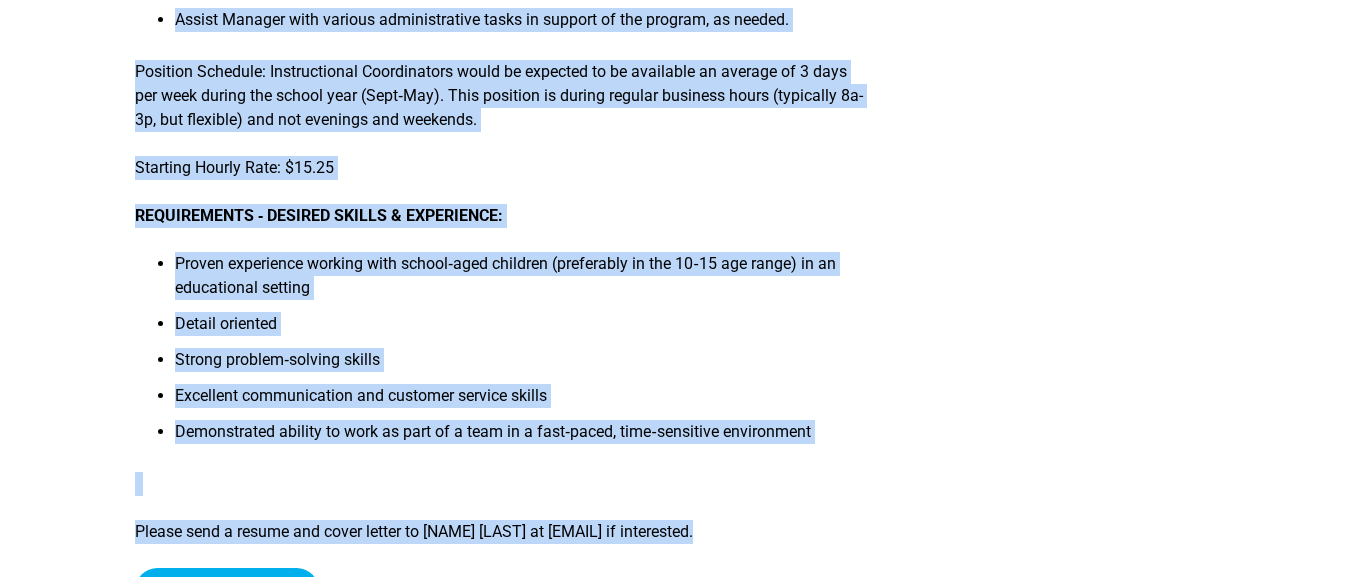 scroll, scrollTop: 908, scrollLeft: 0, axis: vertical 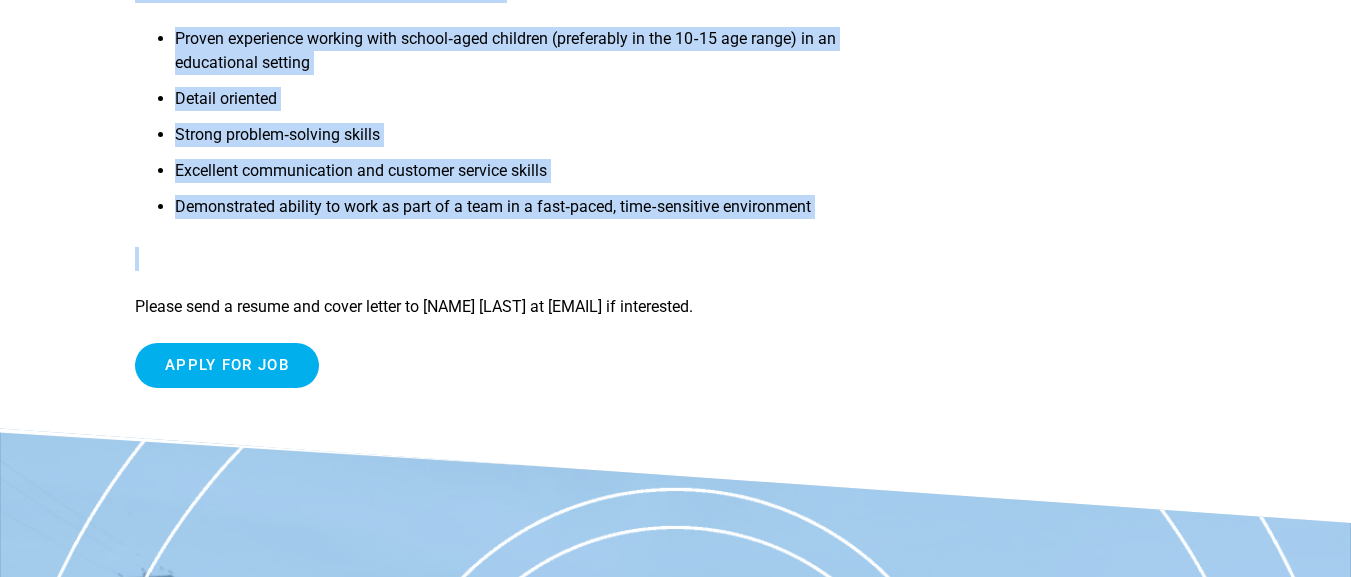 drag, startPoint x: 135, startPoint y: 294, endPoint x: 768, endPoint y: 262, distance: 633.80835 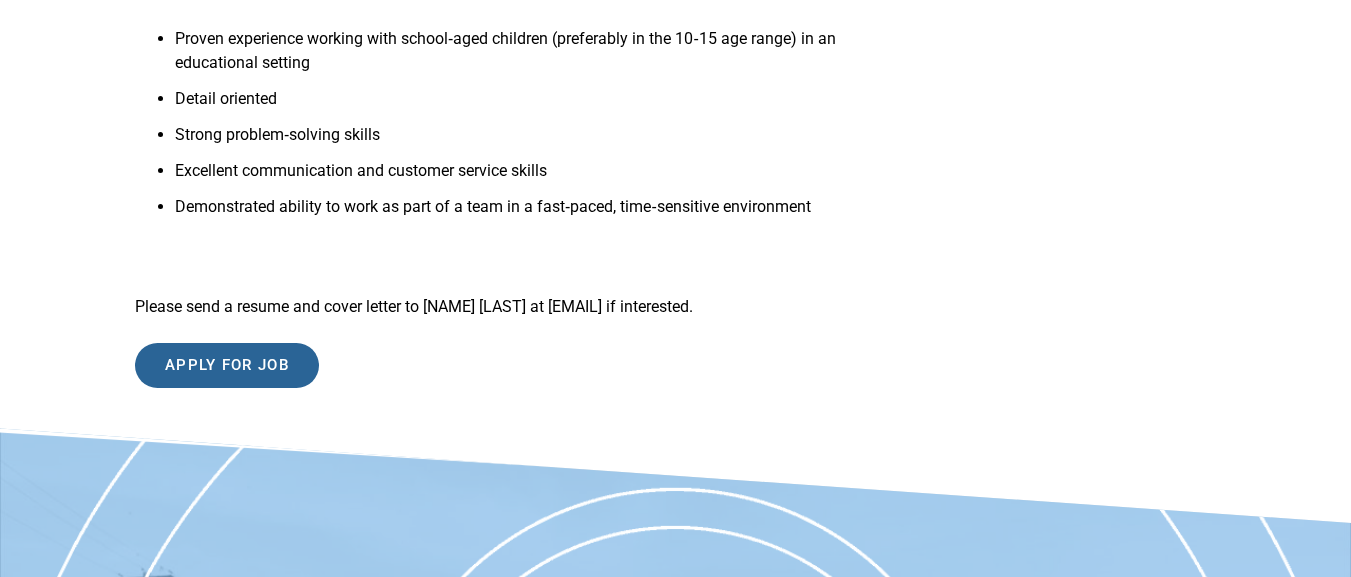 click on "Apply for job" at bounding box center [227, 365] 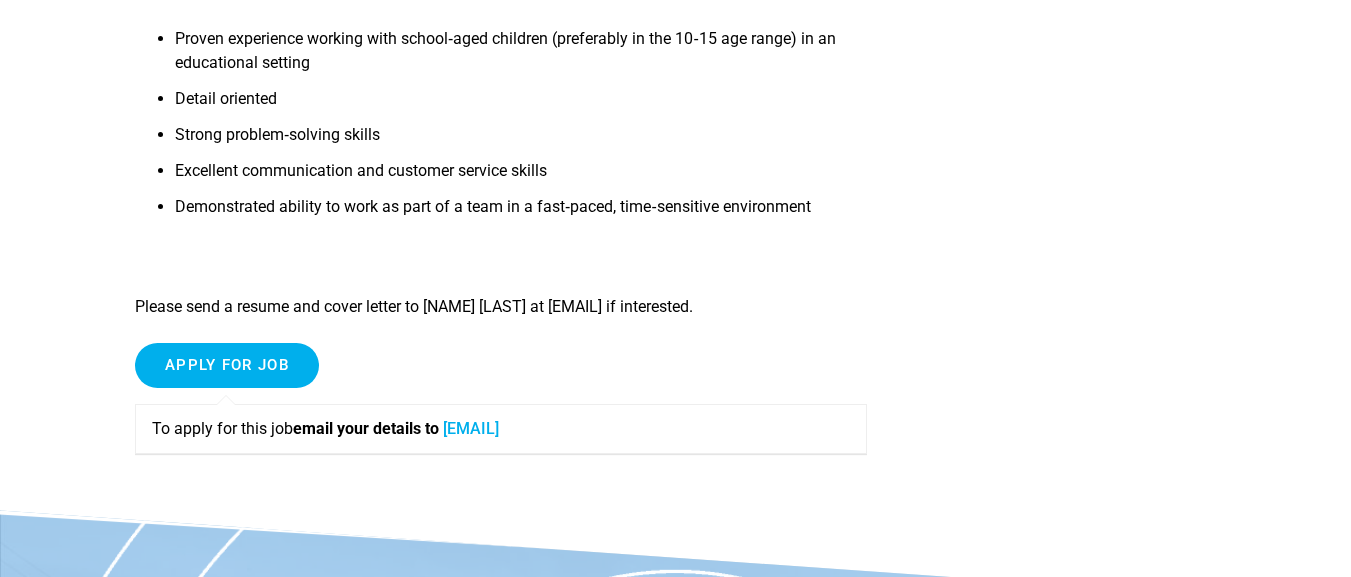 drag, startPoint x: 448, startPoint y: 429, endPoint x: 687, endPoint y: 451, distance: 240.01042 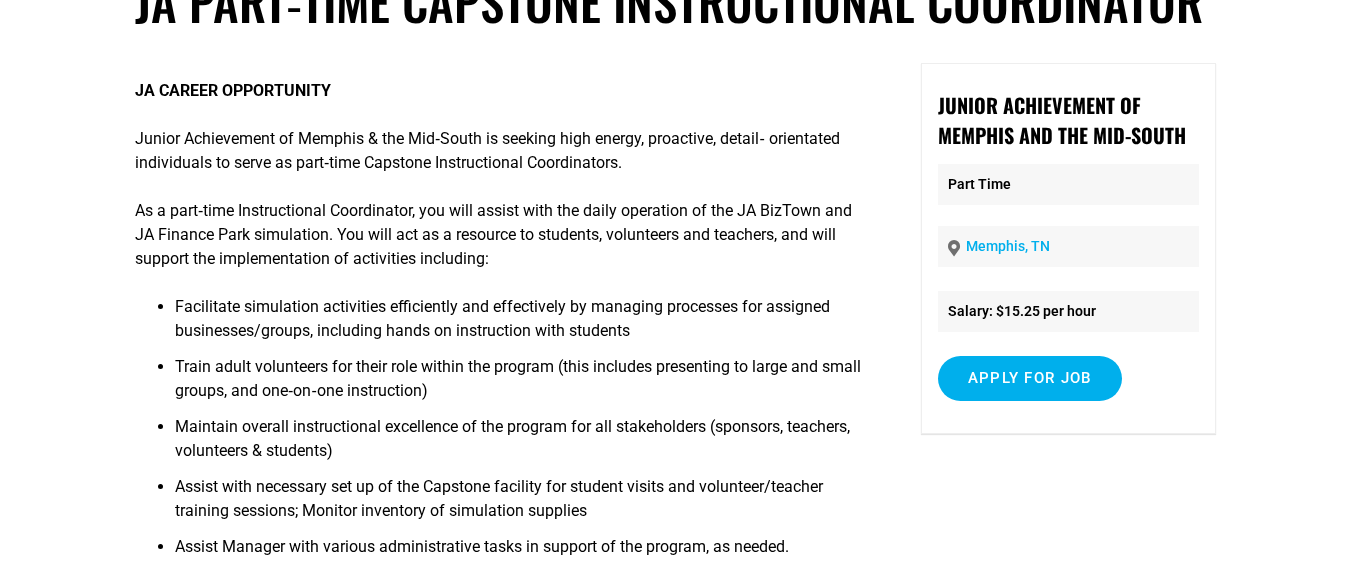 scroll, scrollTop: 0, scrollLeft: 0, axis: both 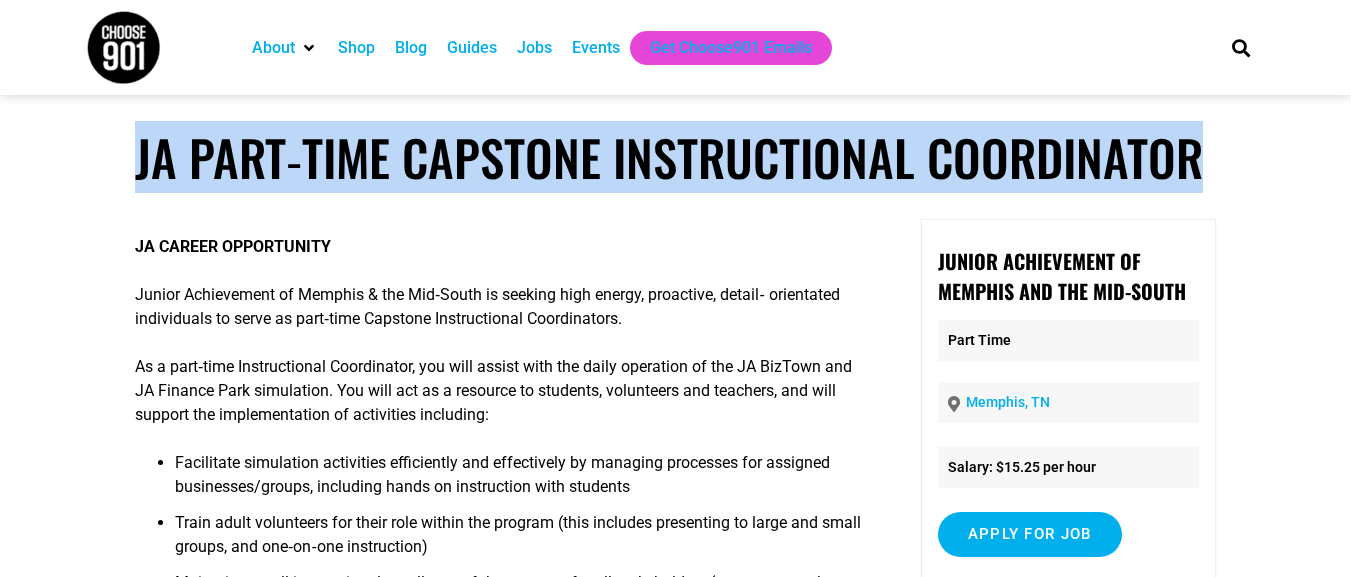 drag, startPoint x: 138, startPoint y: 162, endPoint x: 1264, endPoint y: 150, distance: 1126.064 